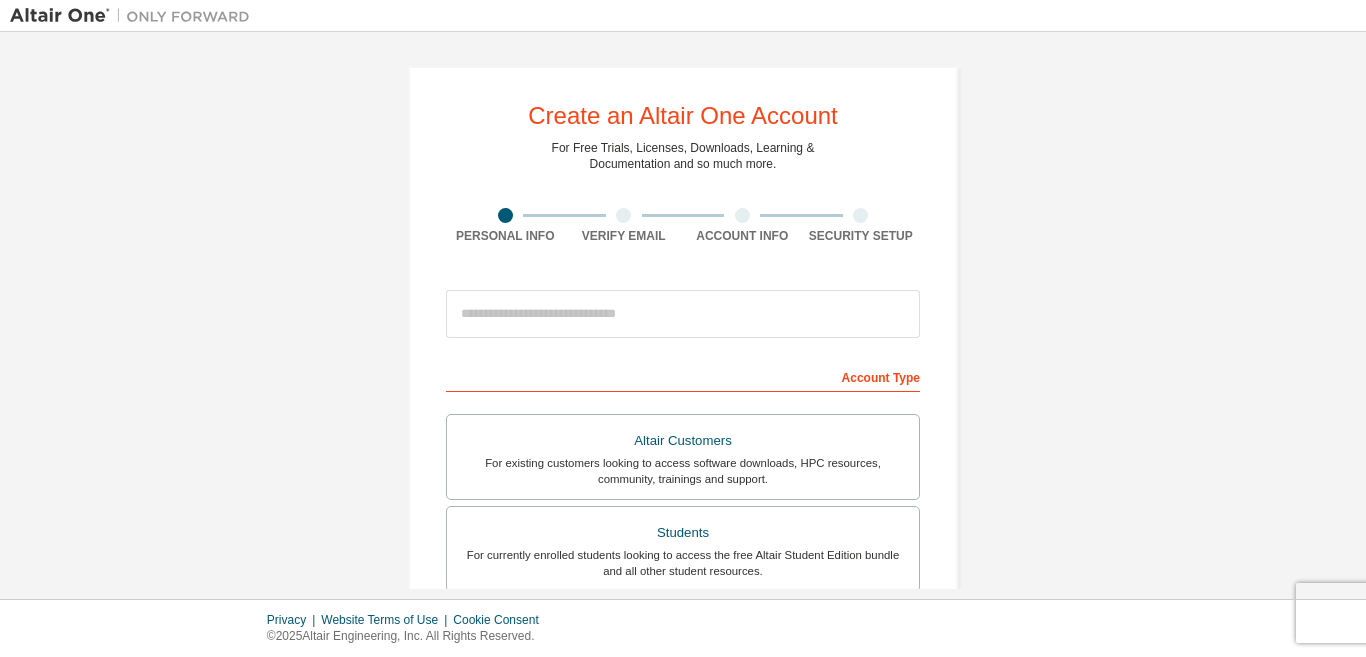 scroll, scrollTop: 0, scrollLeft: 0, axis: both 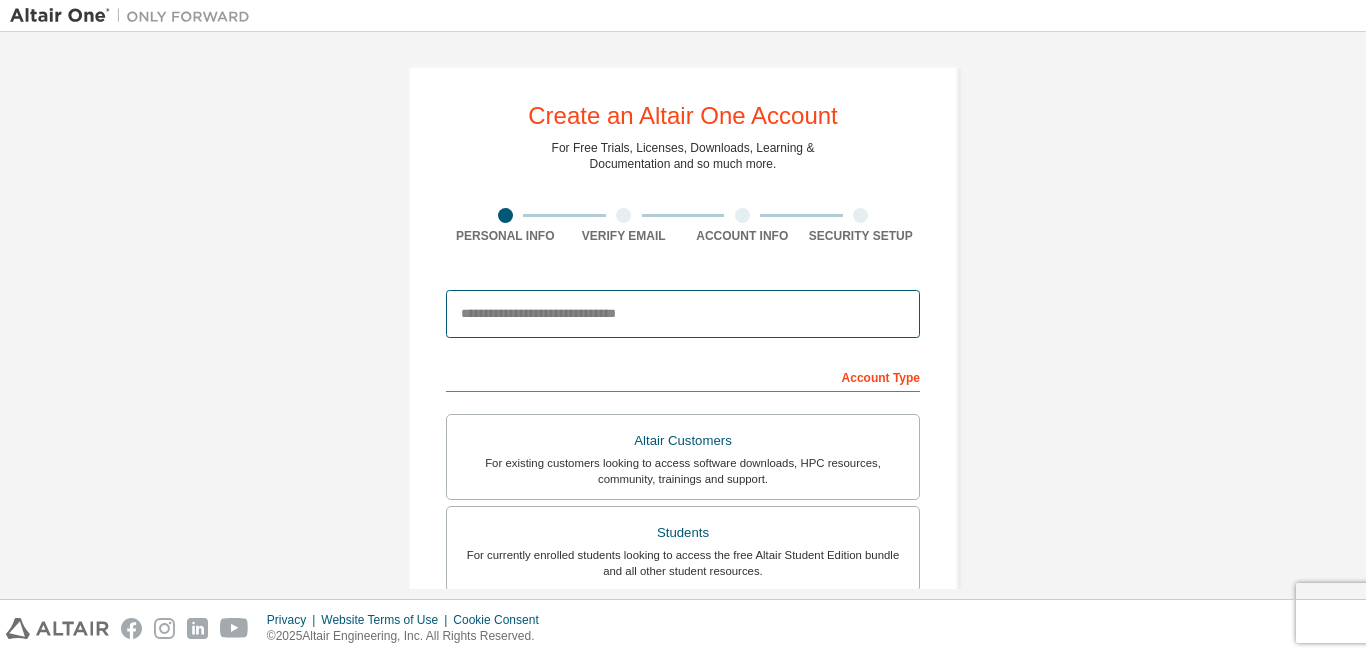 click at bounding box center (683, 314) 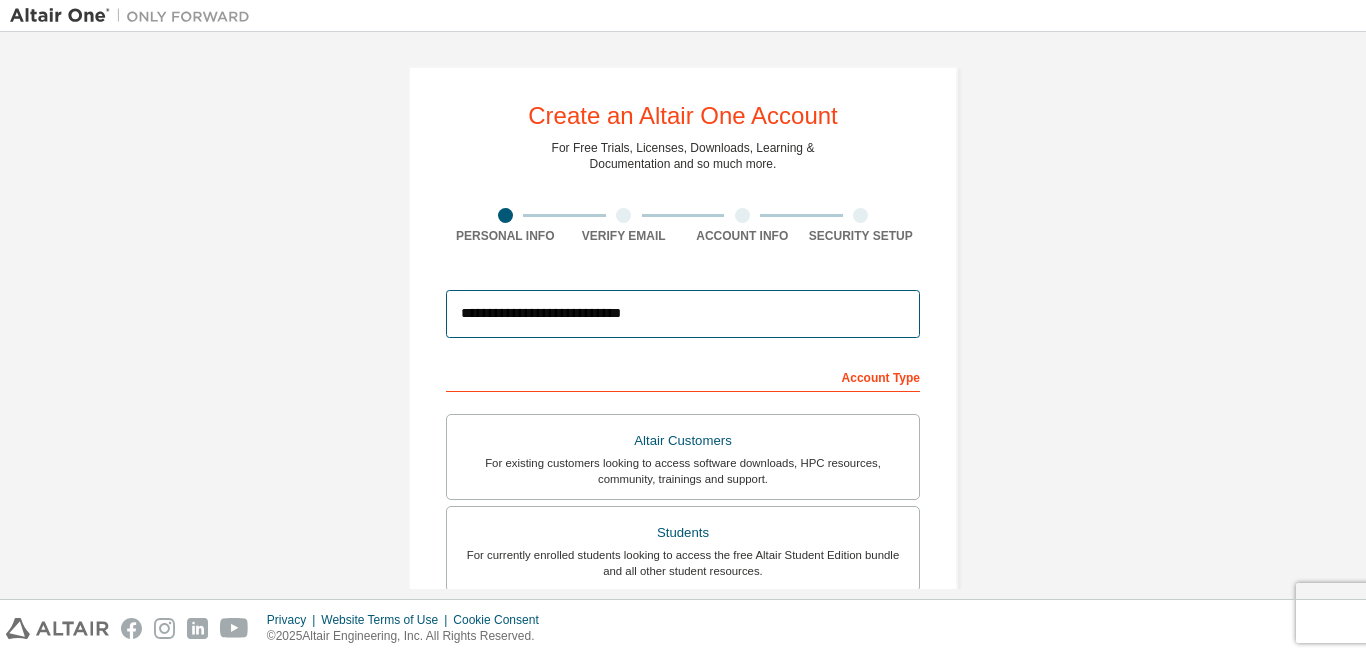 type on "**********" 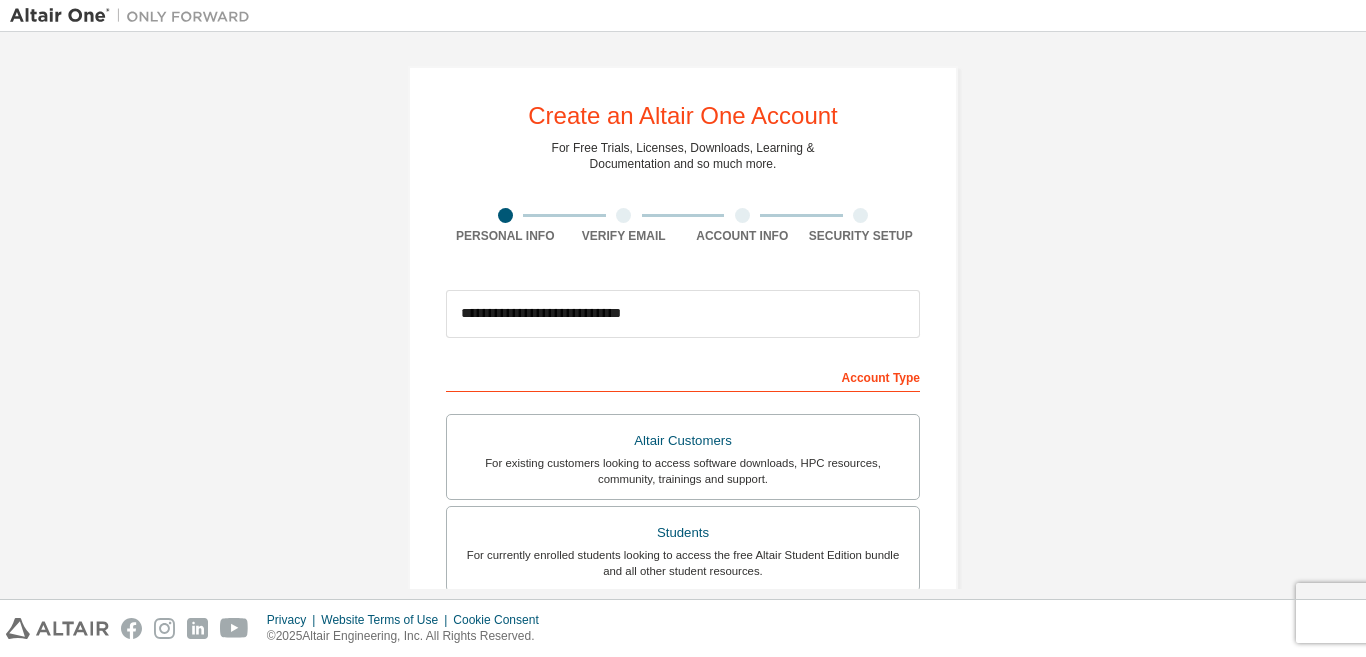 click on "**********" at bounding box center [683, 571] 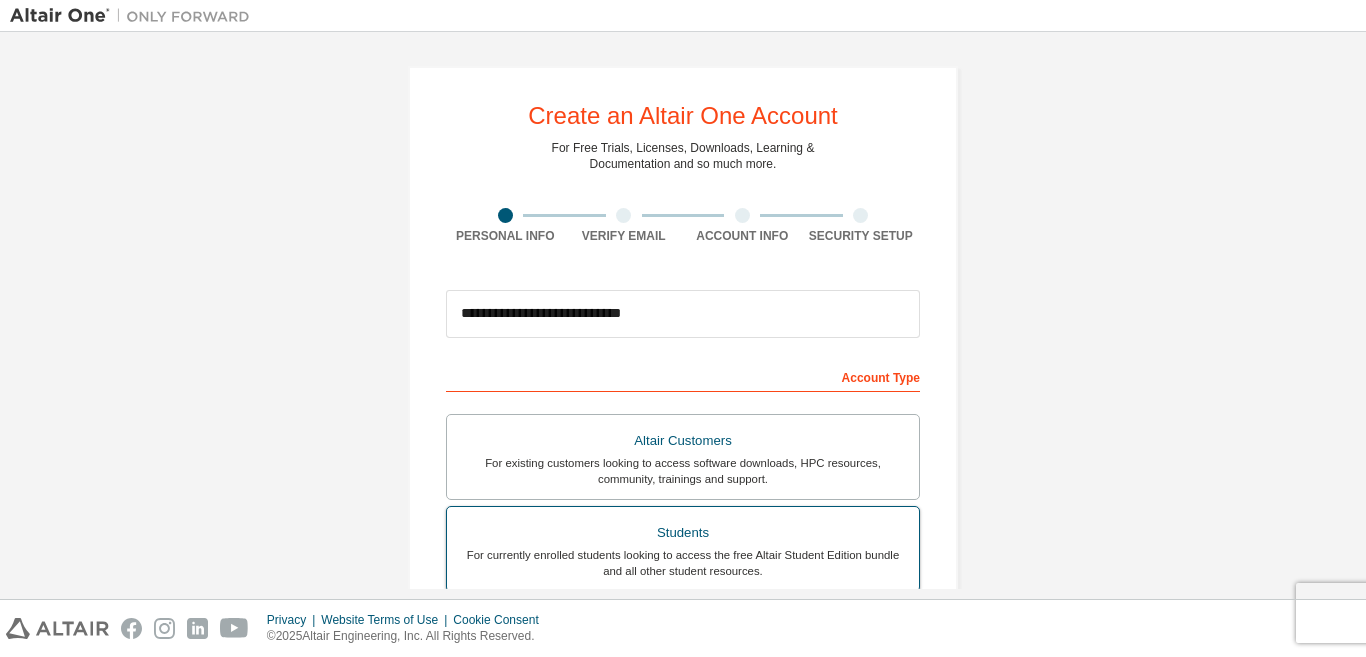 click on "For currently enrolled students looking to access the free Altair Student Edition bundle and all other student resources." at bounding box center [683, 563] 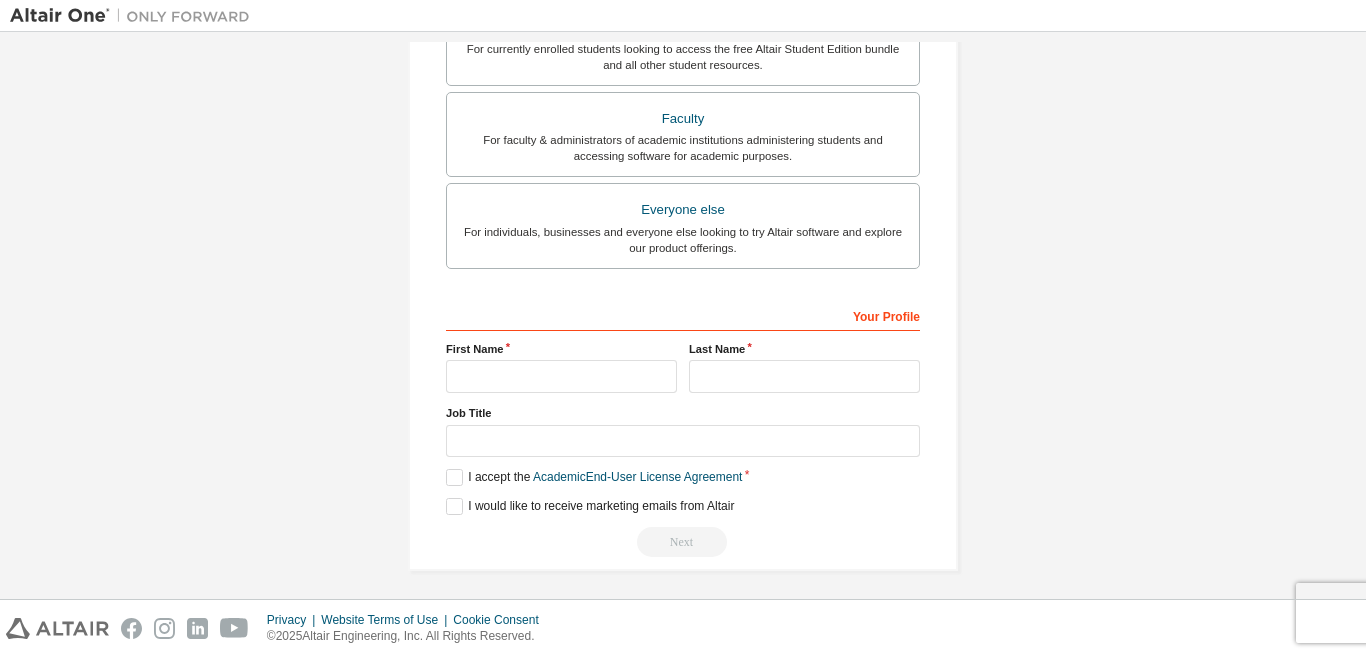 scroll, scrollTop: 512, scrollLeft: 0, axis: vertical 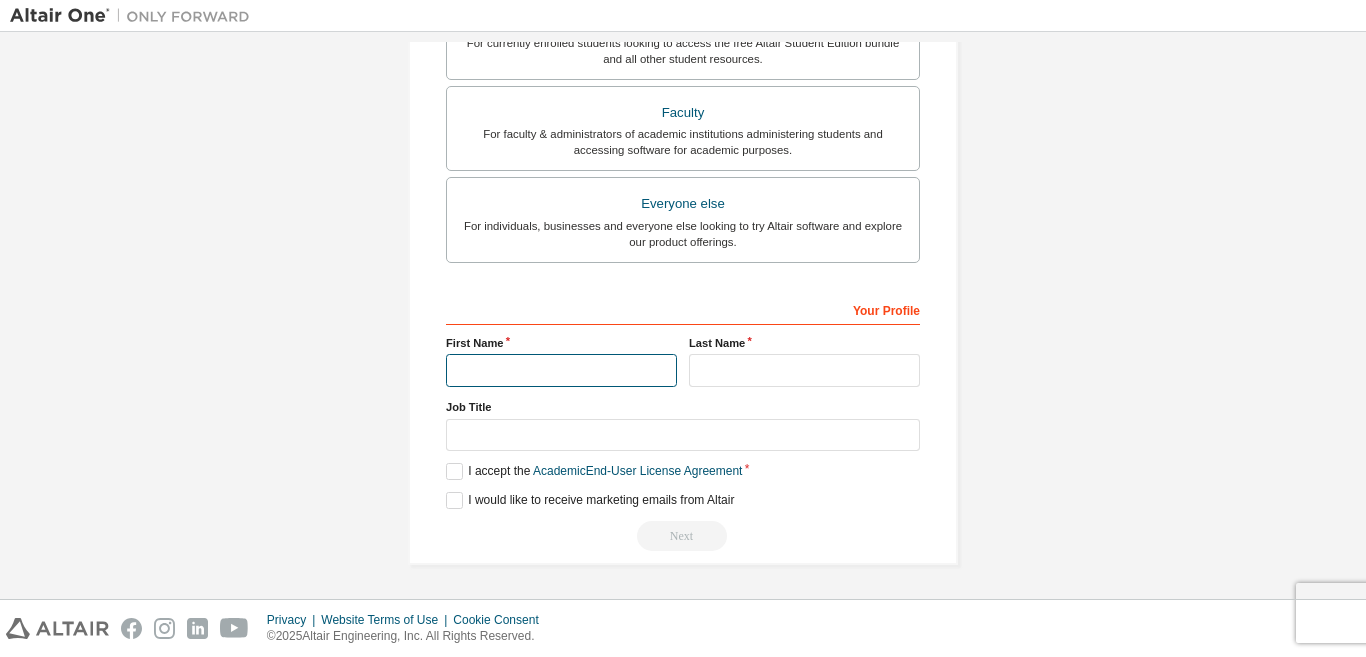 click at bounding box center [561, 370] 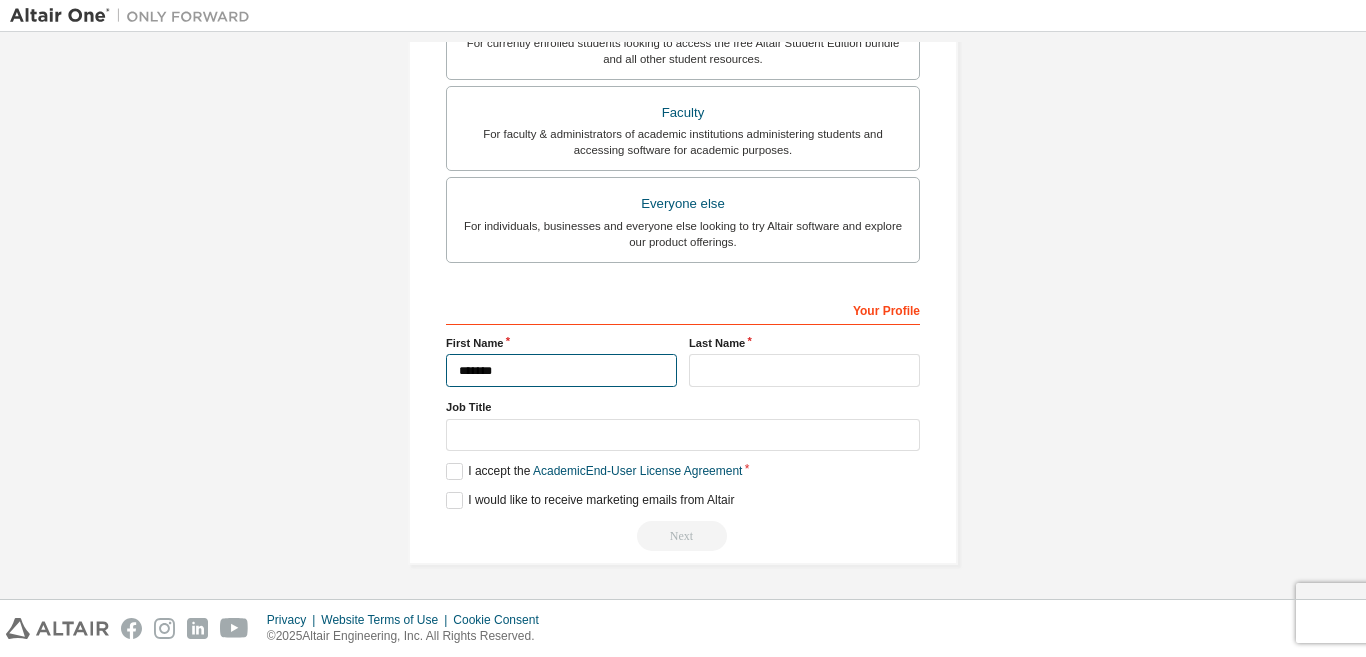 type on "******" 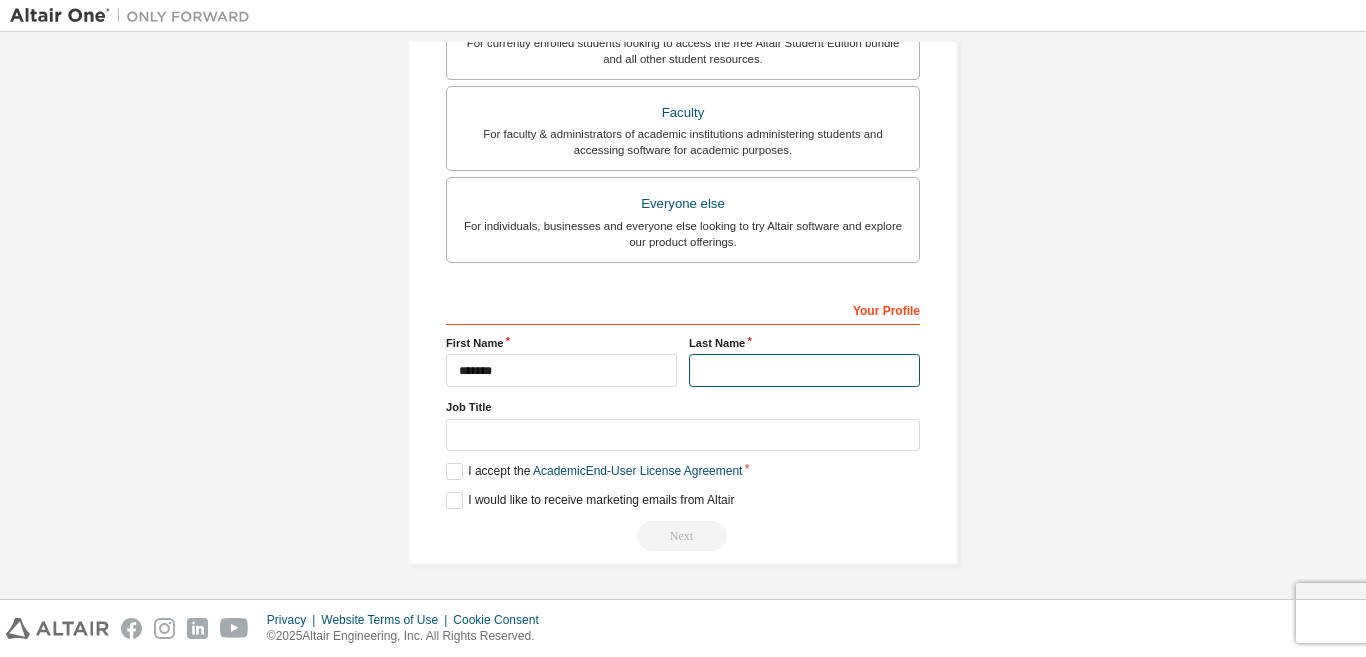 click at bounding box center [804, 370] 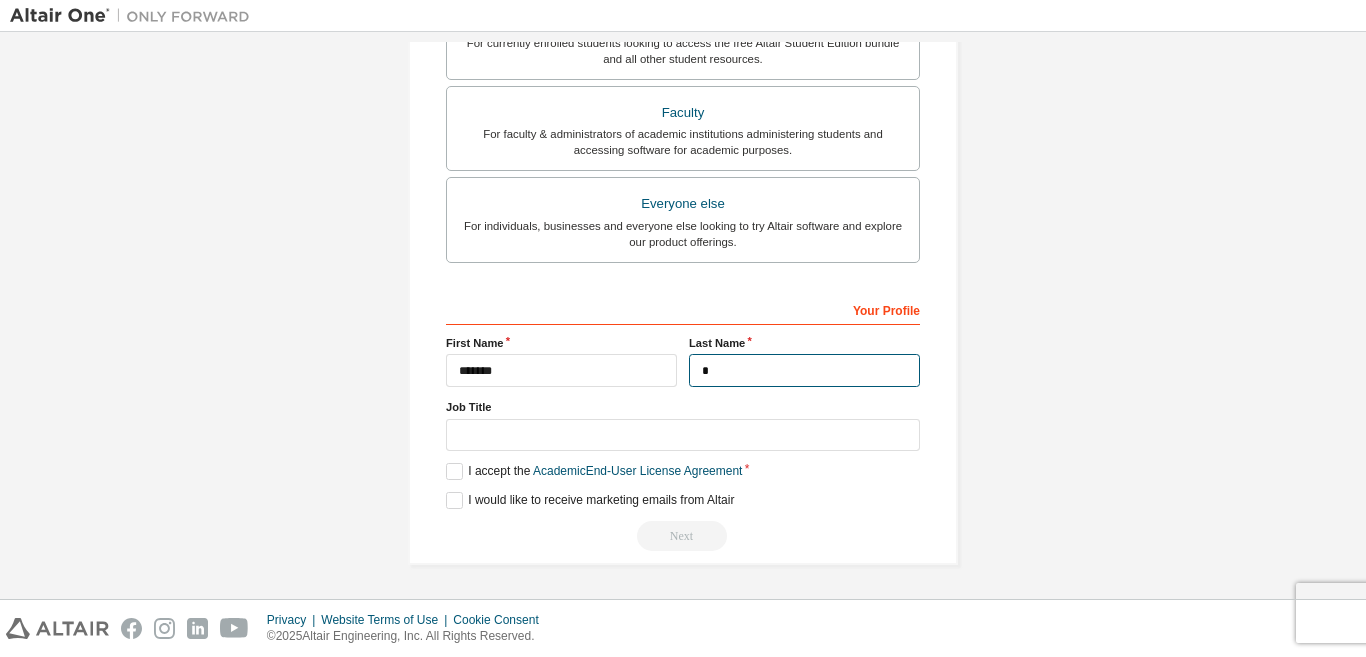 type on "*" 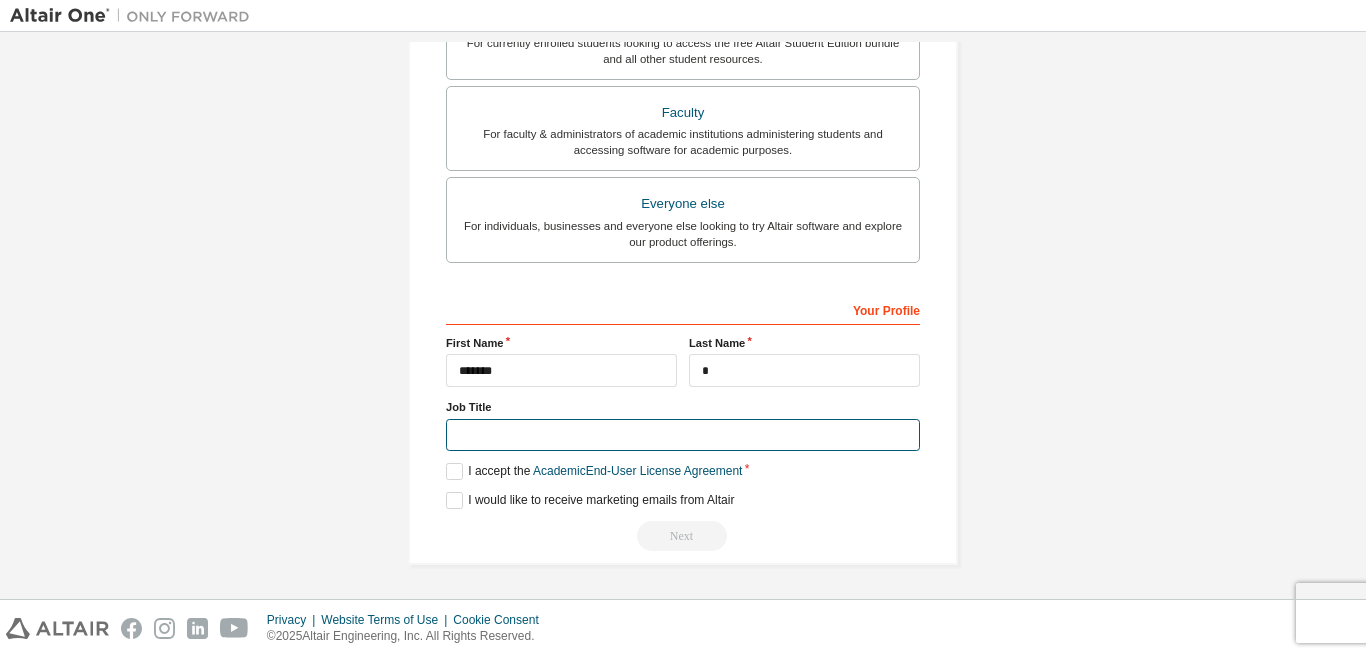 click at bounding box center [683, 435] 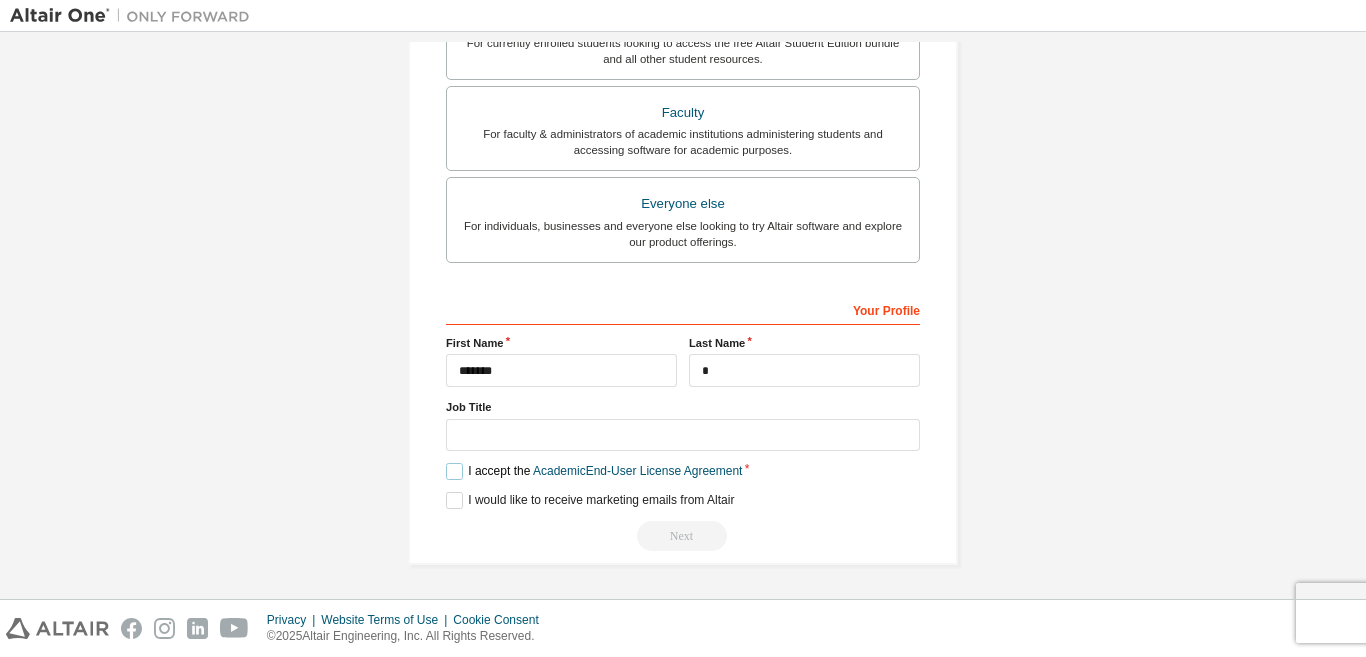 click on "I accept the   Academic   End-User License Agreement" at bounding box center (594, 471) 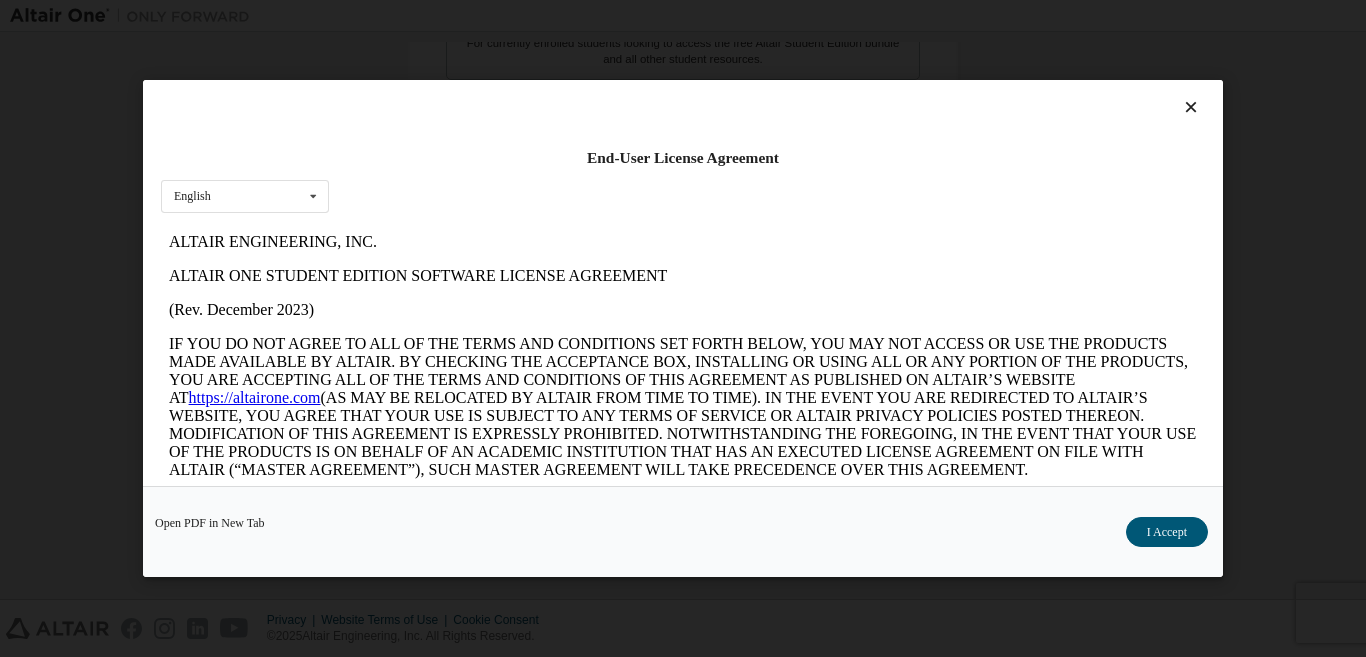 scroll, scrollTop: 0, scrollLeft: 0, axis: both 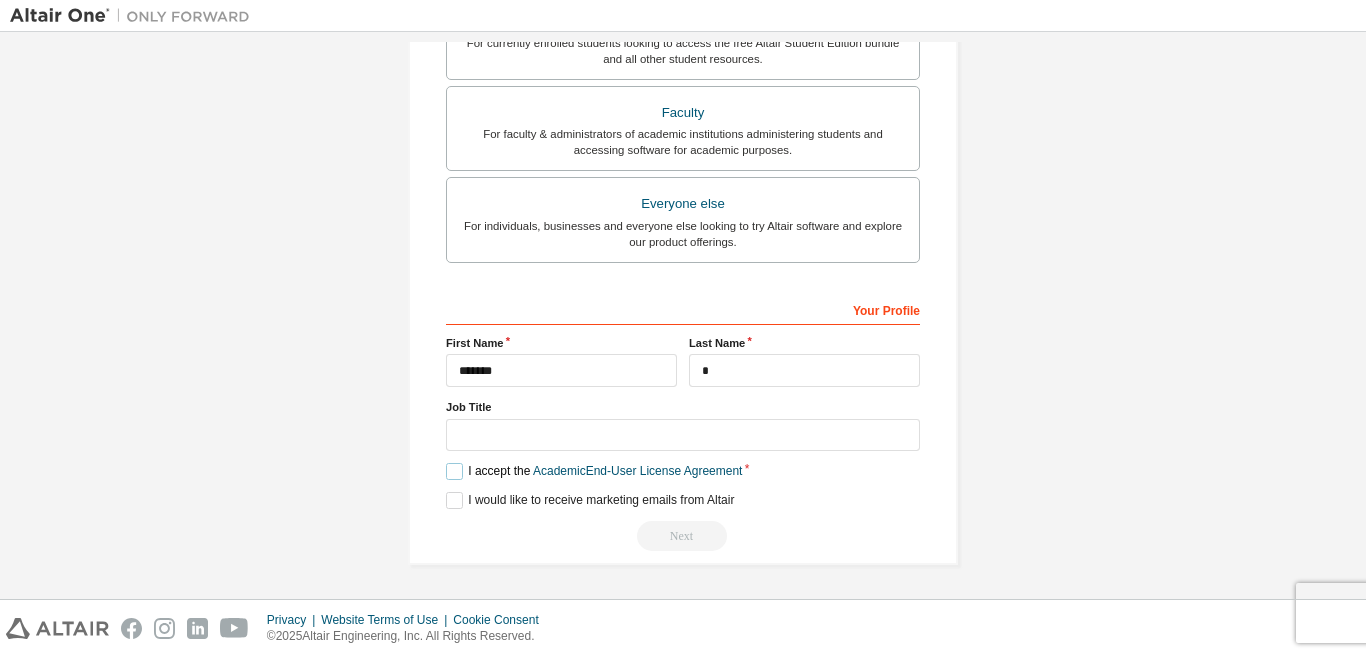 click on "I accept the   Academic   End-User License Agreement" at bounding box center [594, 471] 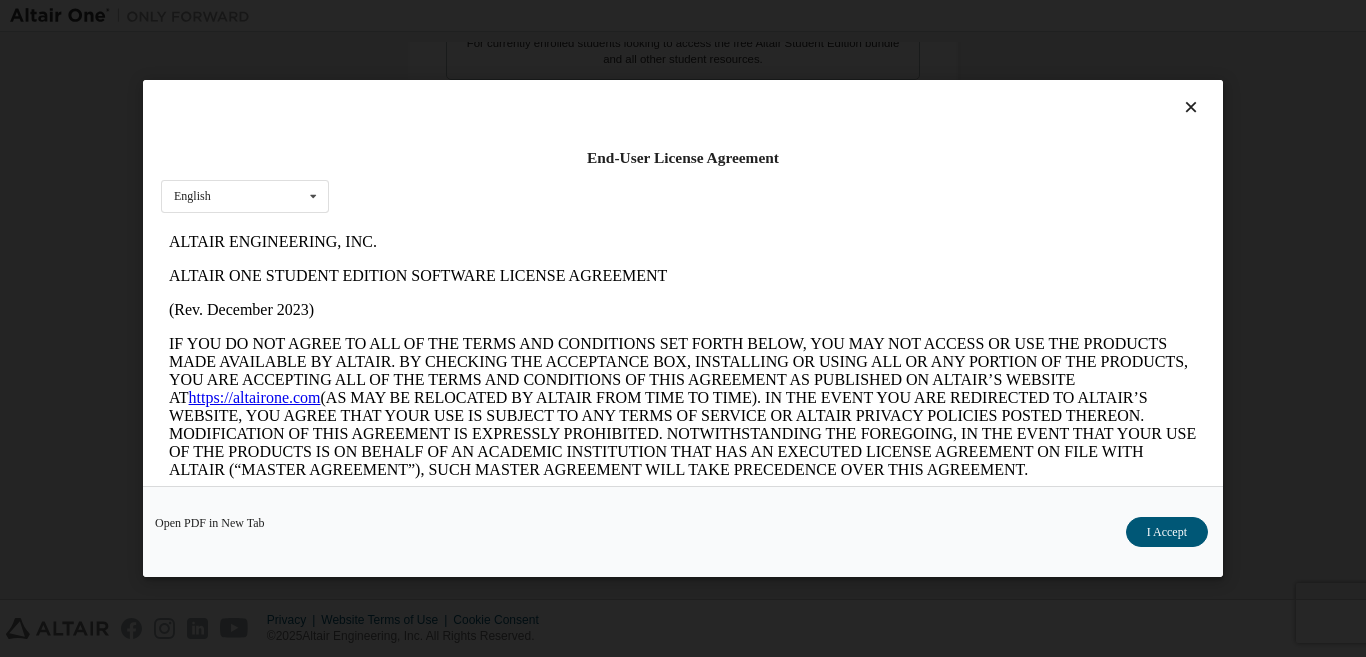 scroll, scrollTop: 0, scrollLeft: 0, axis: both 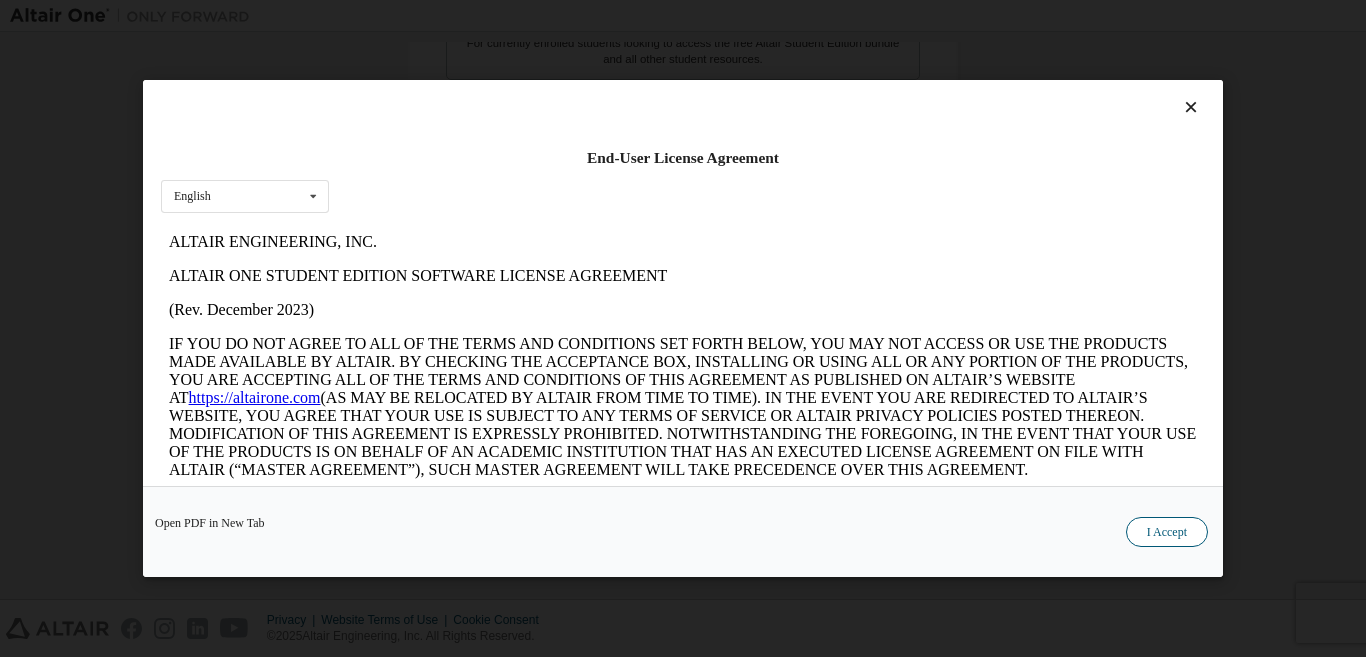 click on "I Accept" at bounding box center [1167, 532] 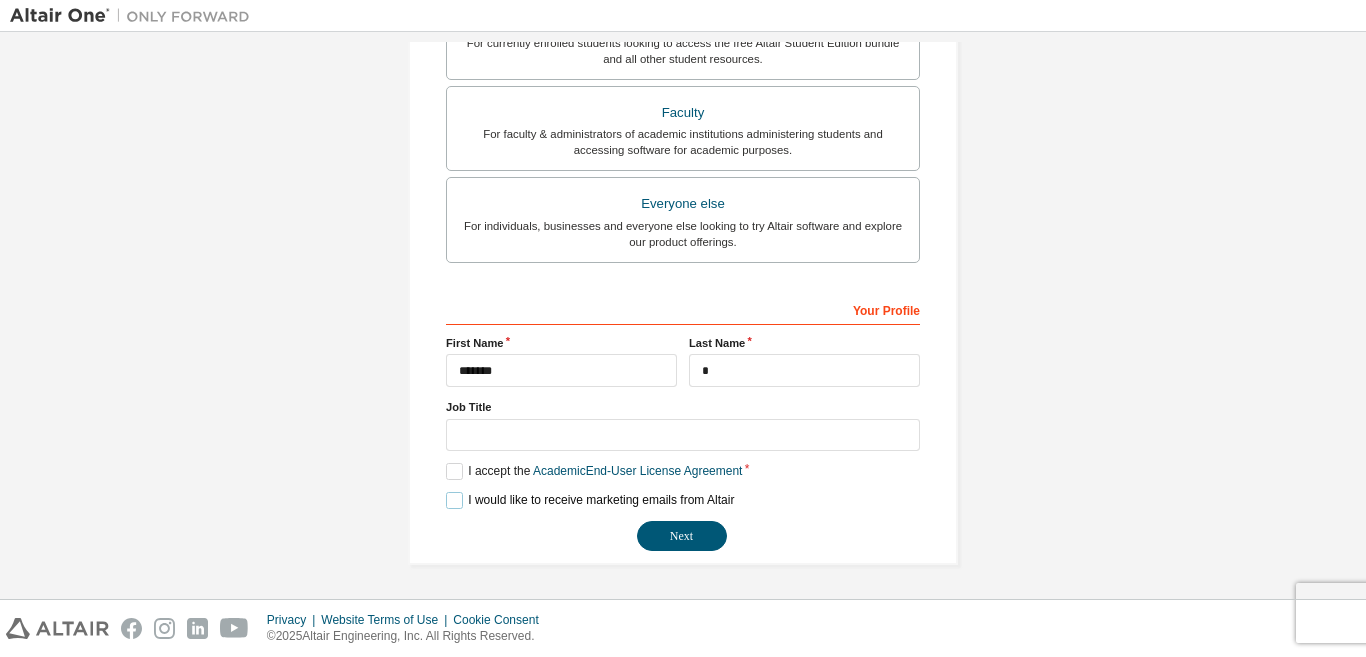 click on "I would like to receive marketing emails from Altair" at bounding box center [590, 500] 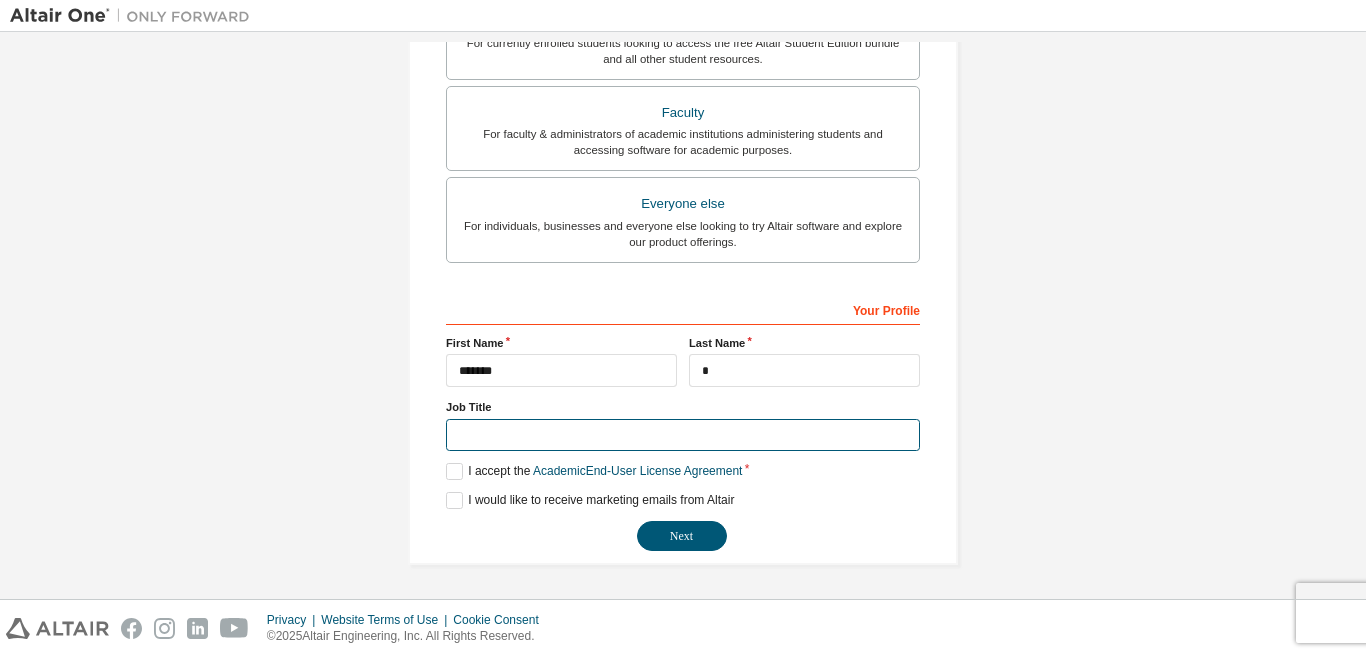 click at bounding box center [683, 435] 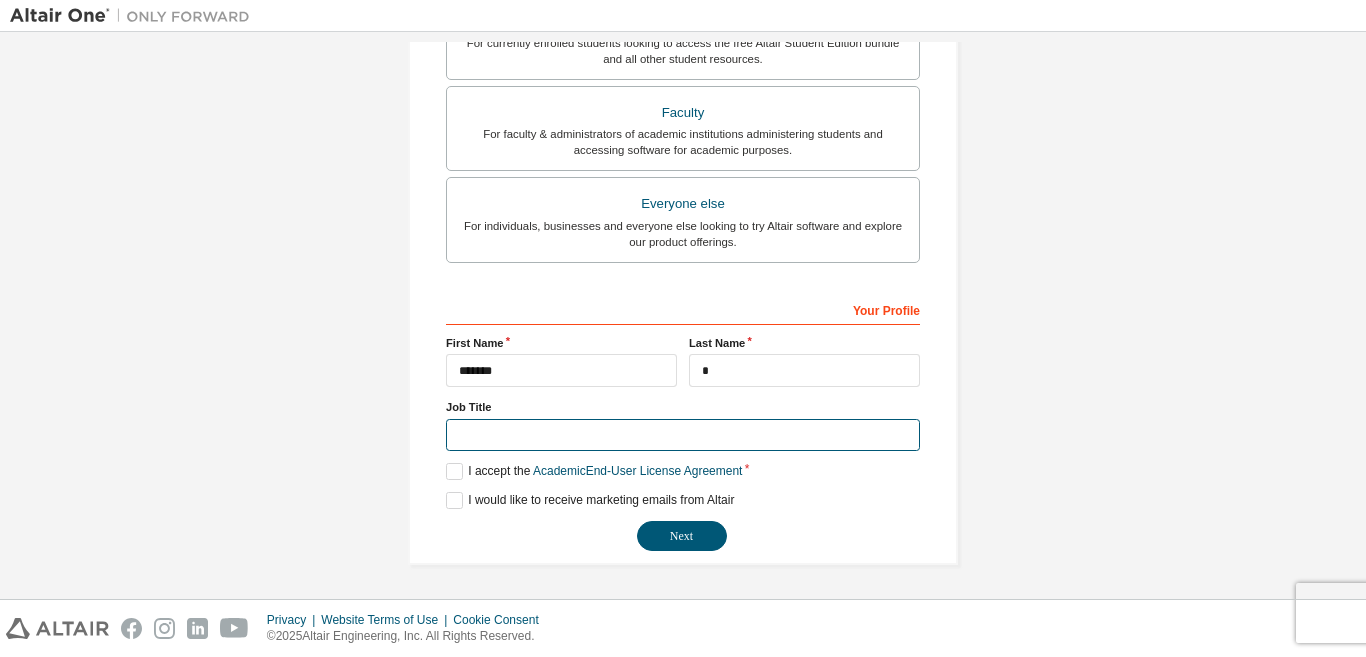 click at bounding box center [683, 435] 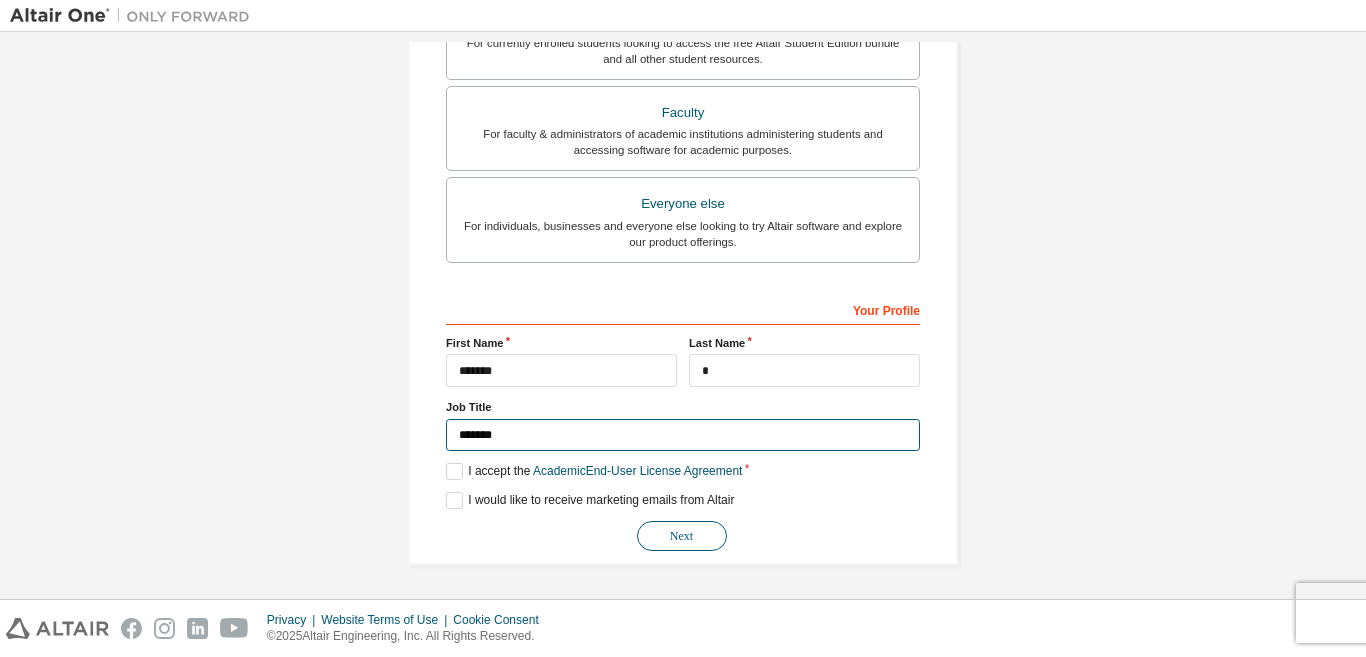 type on "*******" 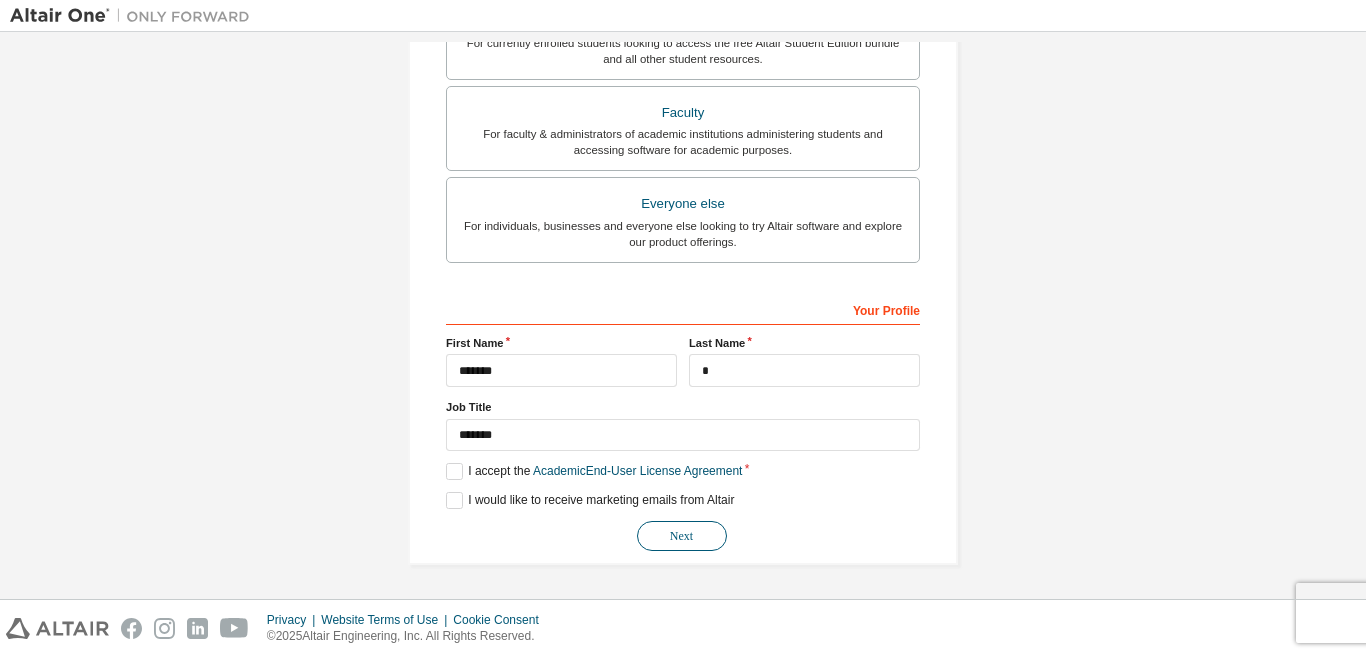 click on "Next" at bounding box center (682, 536) 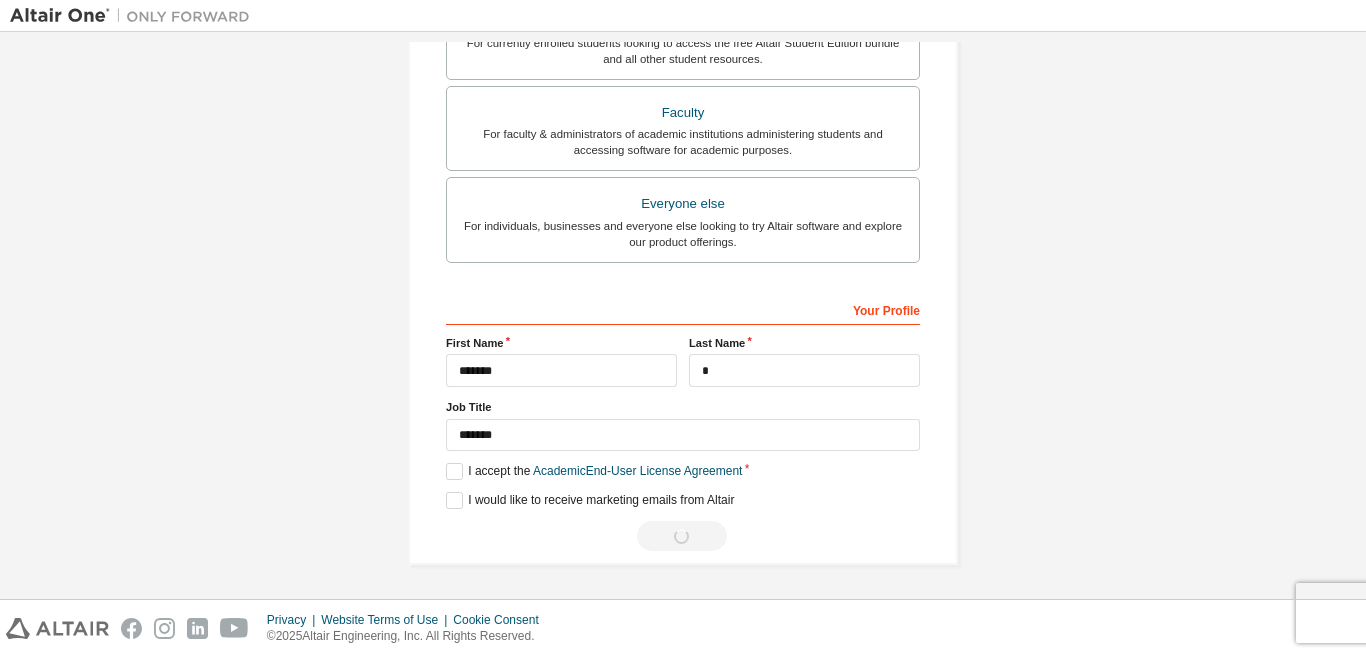 scroll, scrollTop: 0, scrollLeft: 0, axis: both 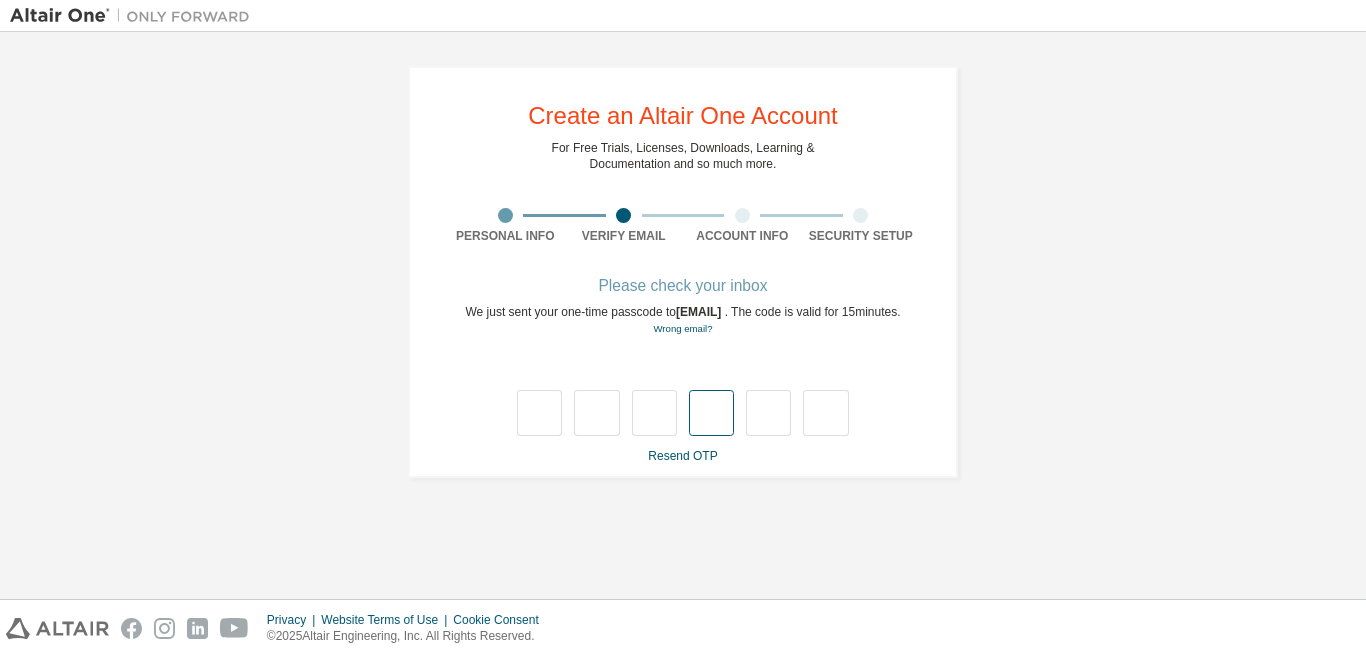 type on "*" 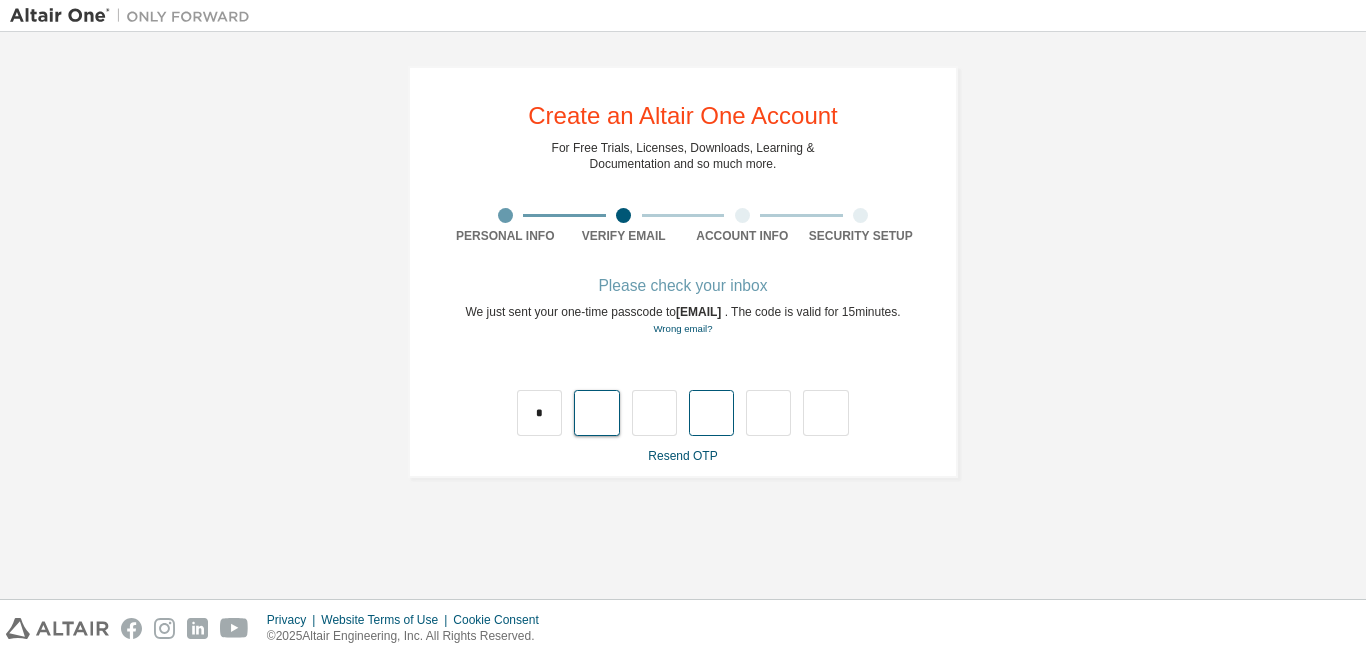 type on "*" 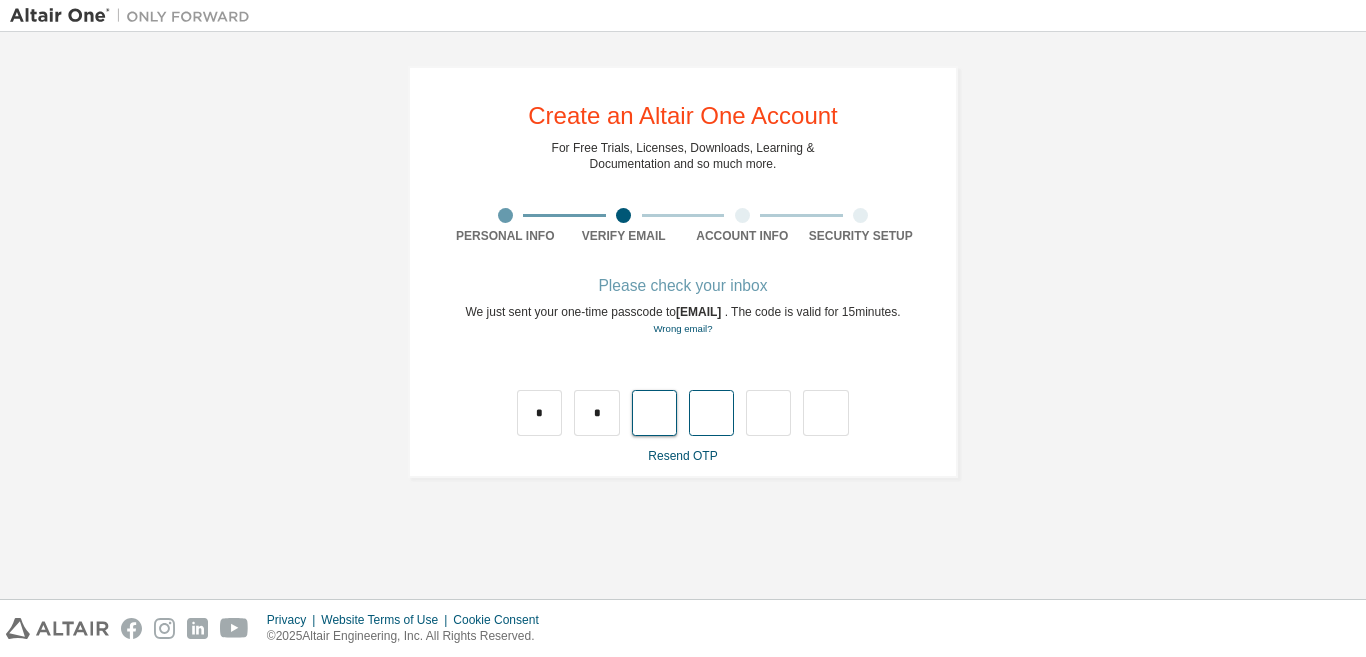 type on "*" 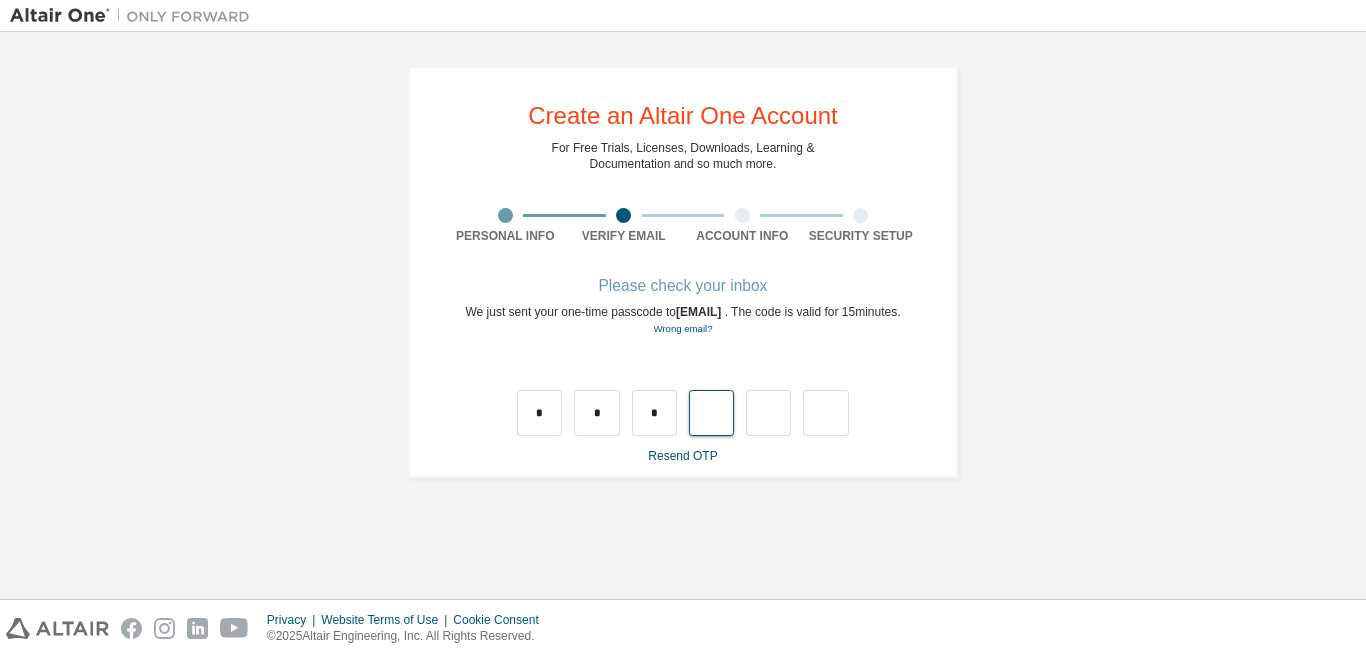 type on "*" 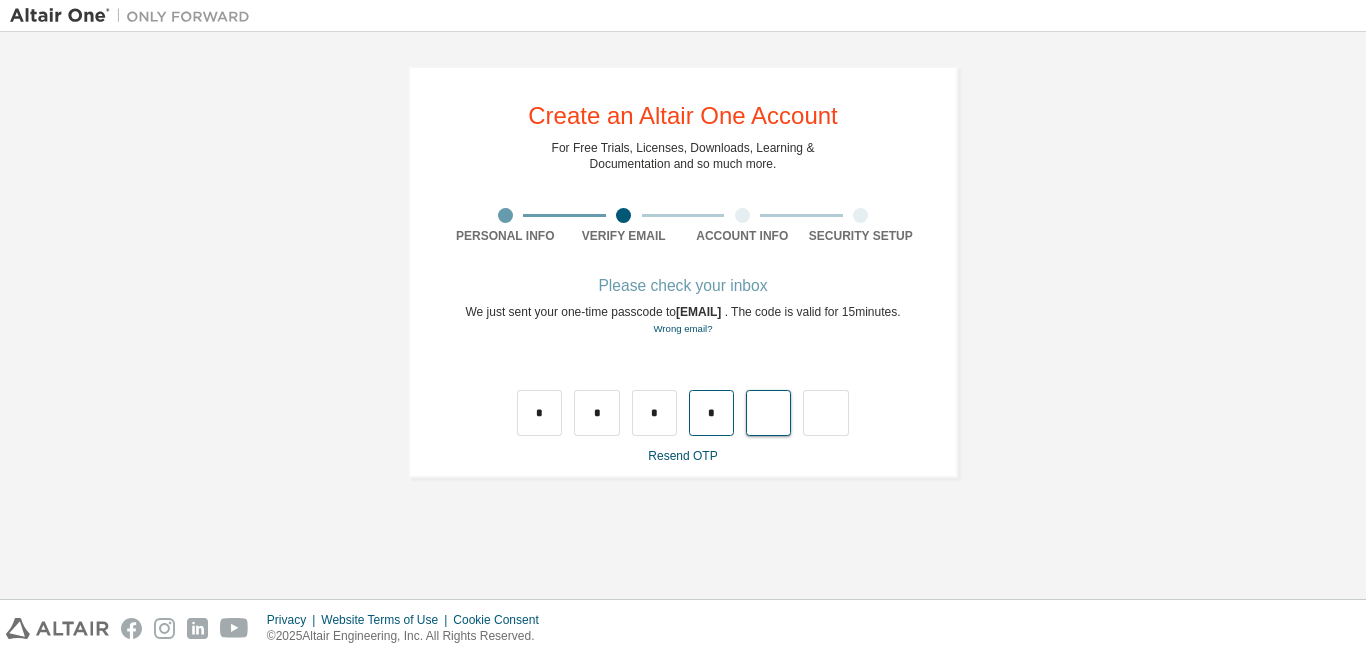 type on "*" 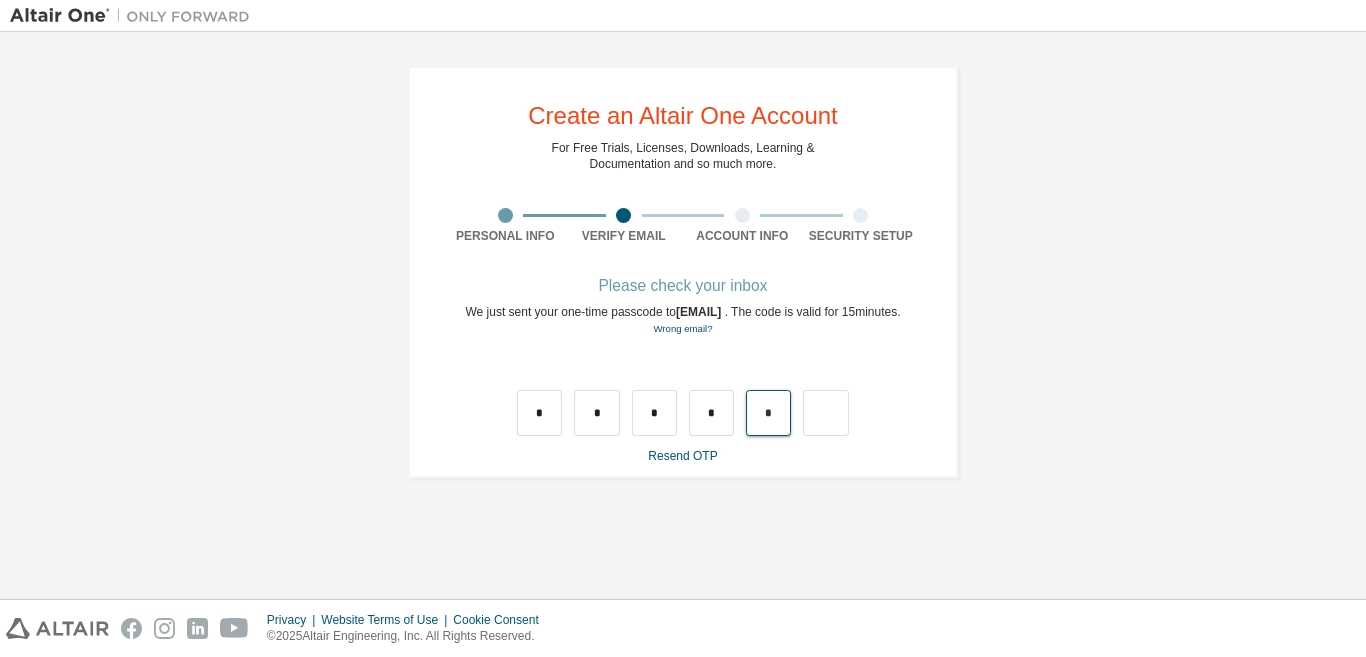 click on "*" at bounding box center [768, 413] 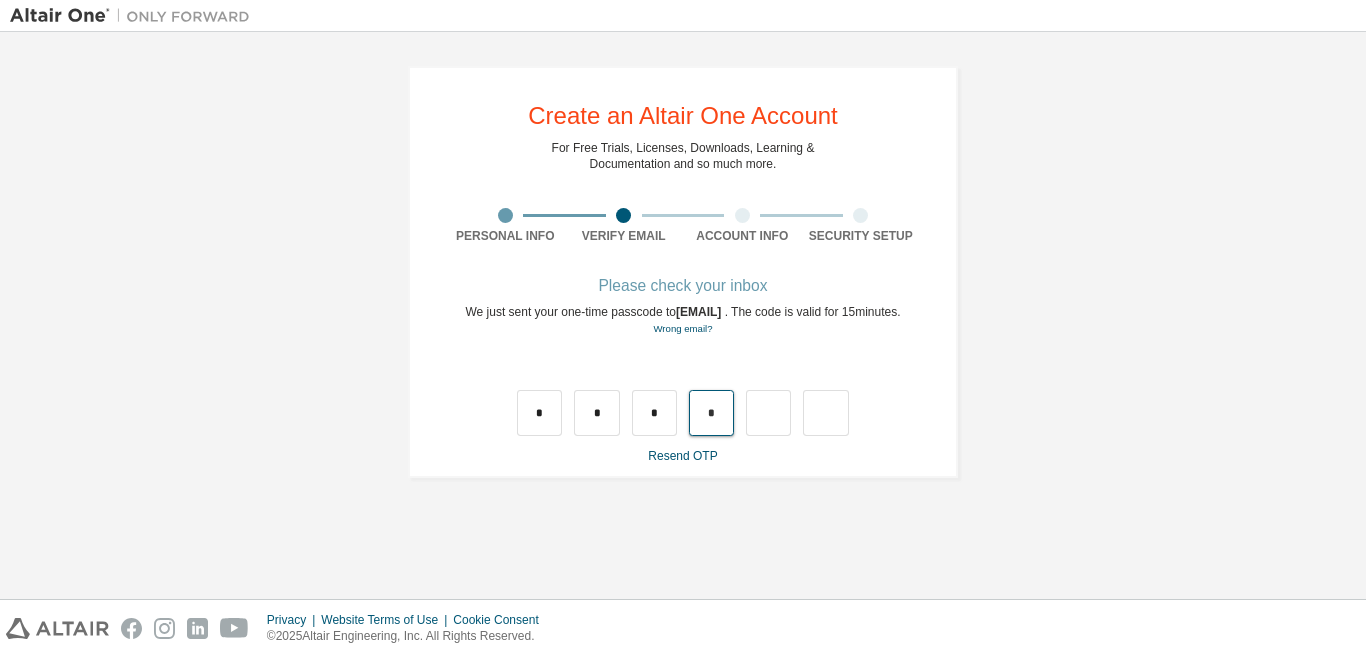 click on "*" at bounding box center (711, 413) 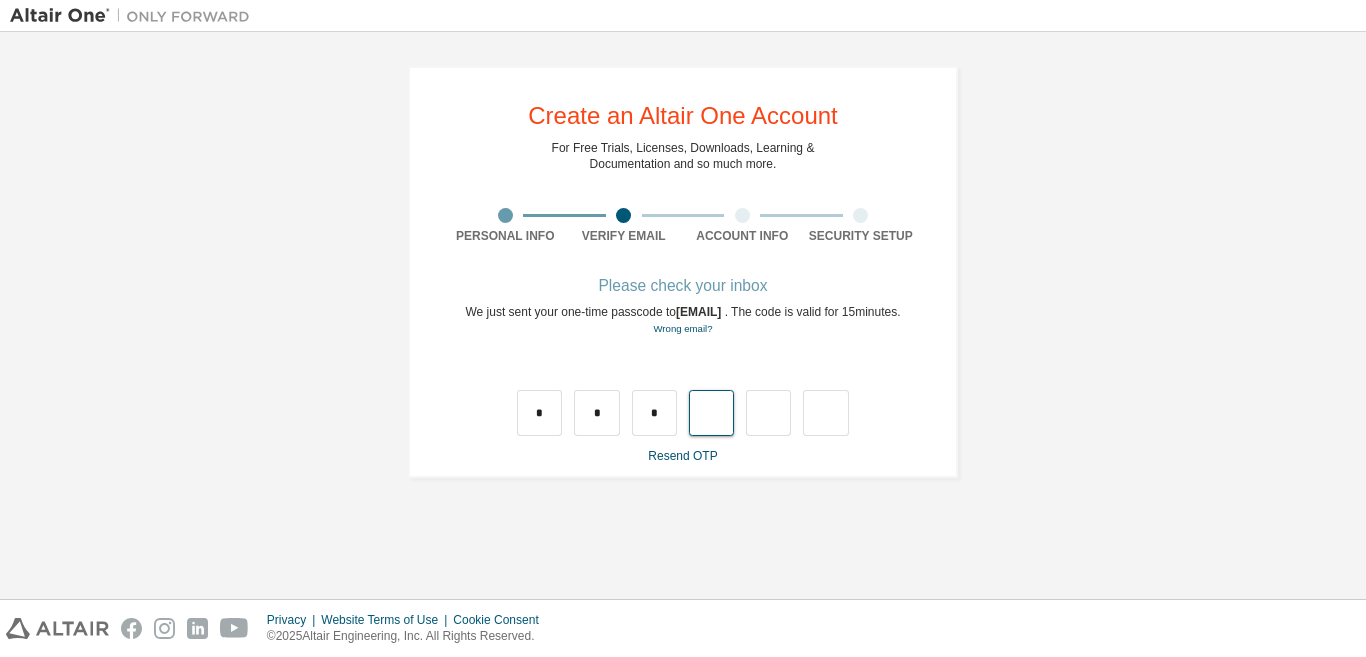 click at bounding box center [711, 413] 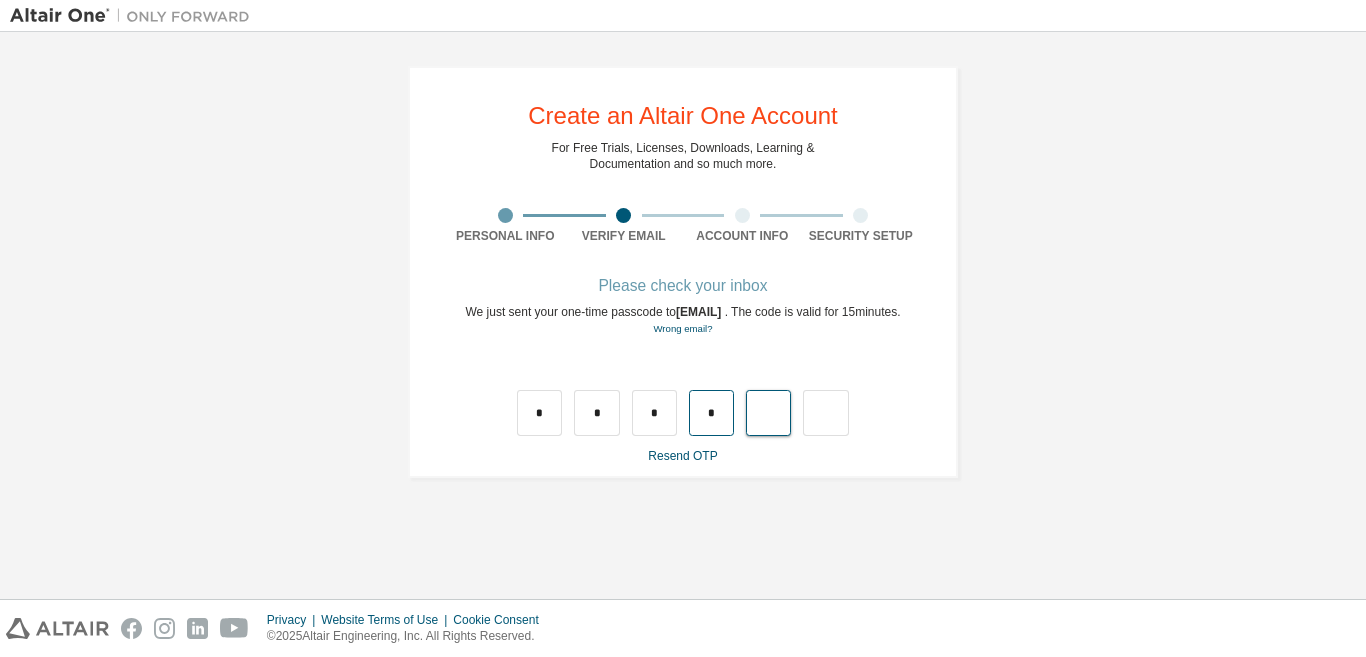 type on "*" 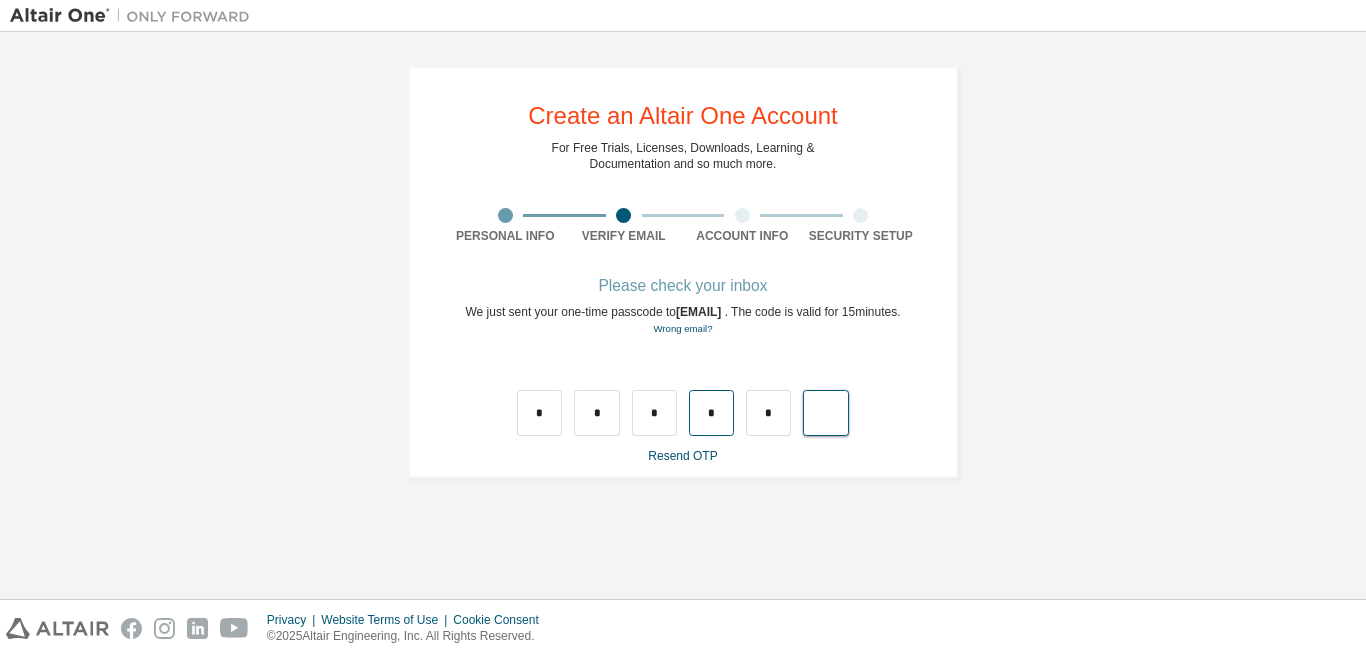 type on "*" 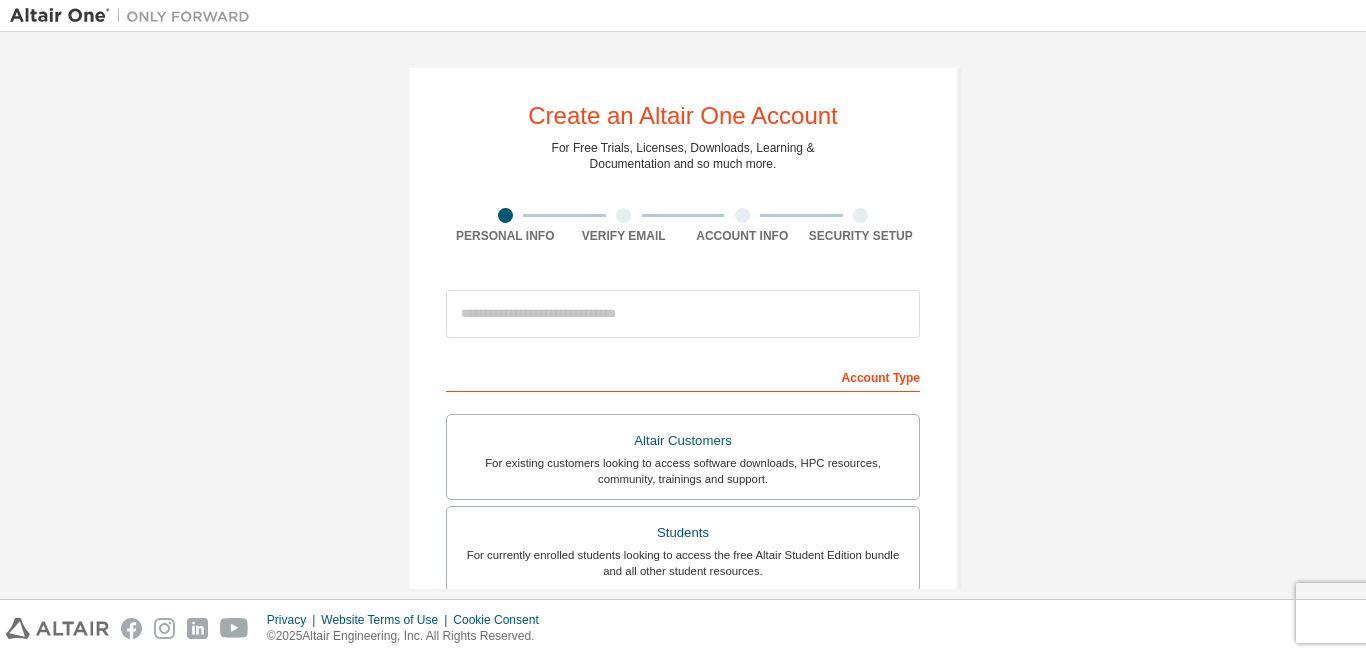 scroll, scrollTop: 0, scrollLeft: 0, axis: both 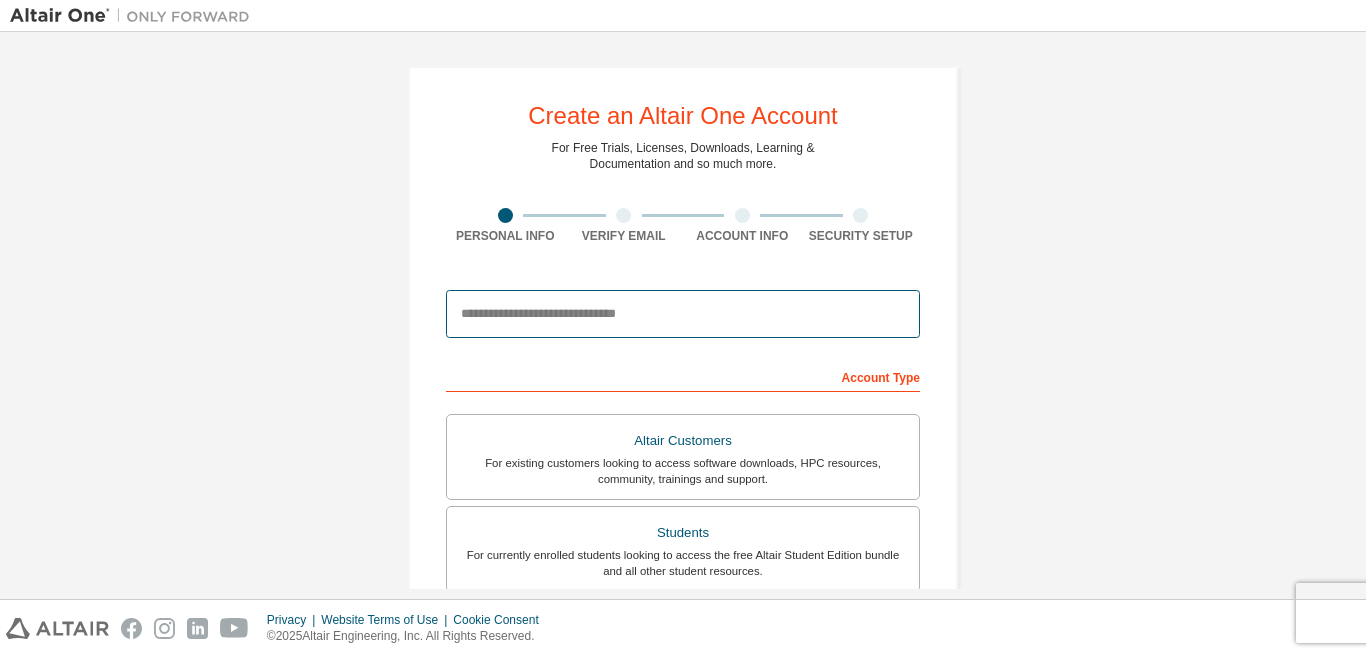 click at bounding box center (683, 314) 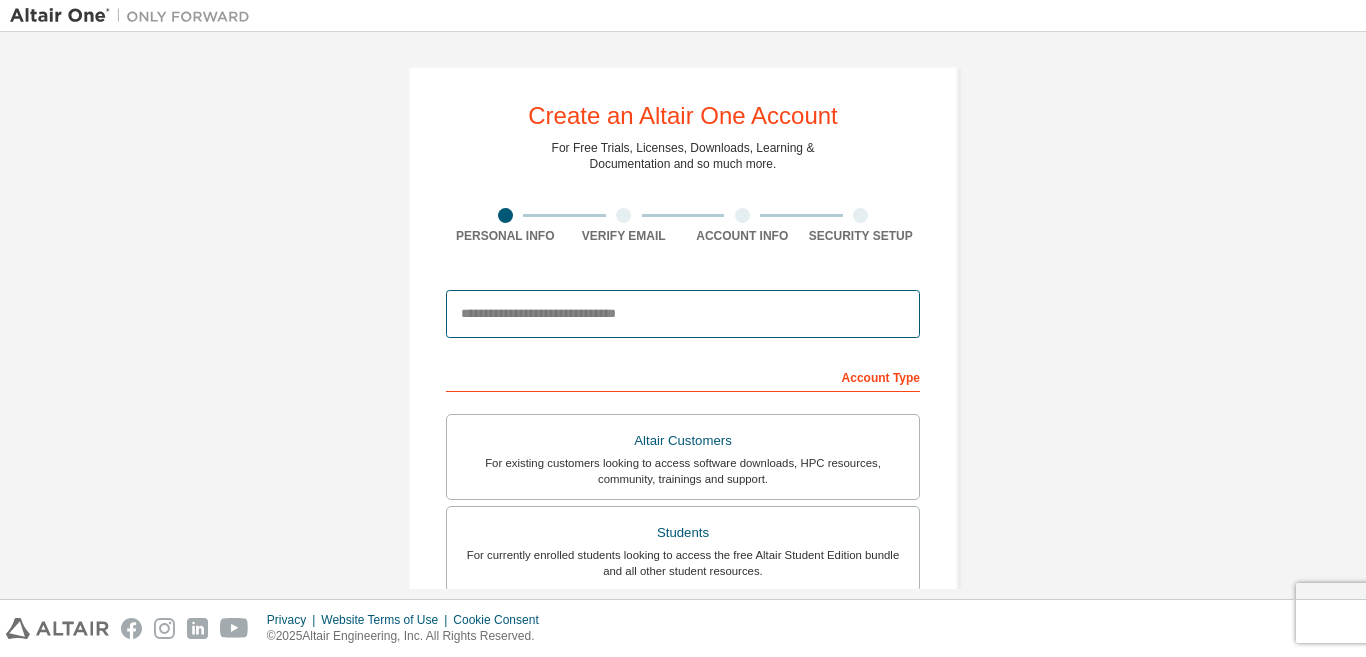 type on "**********" 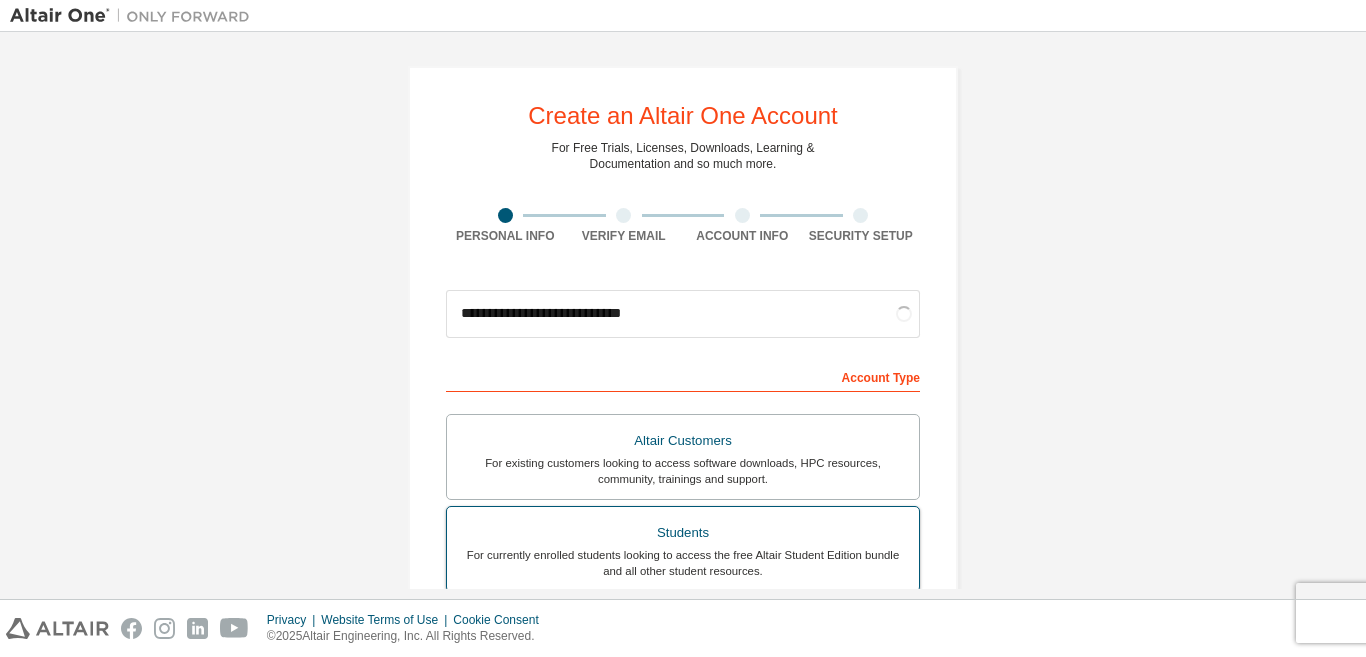 click on "Students" at bounding box center [683, 533] 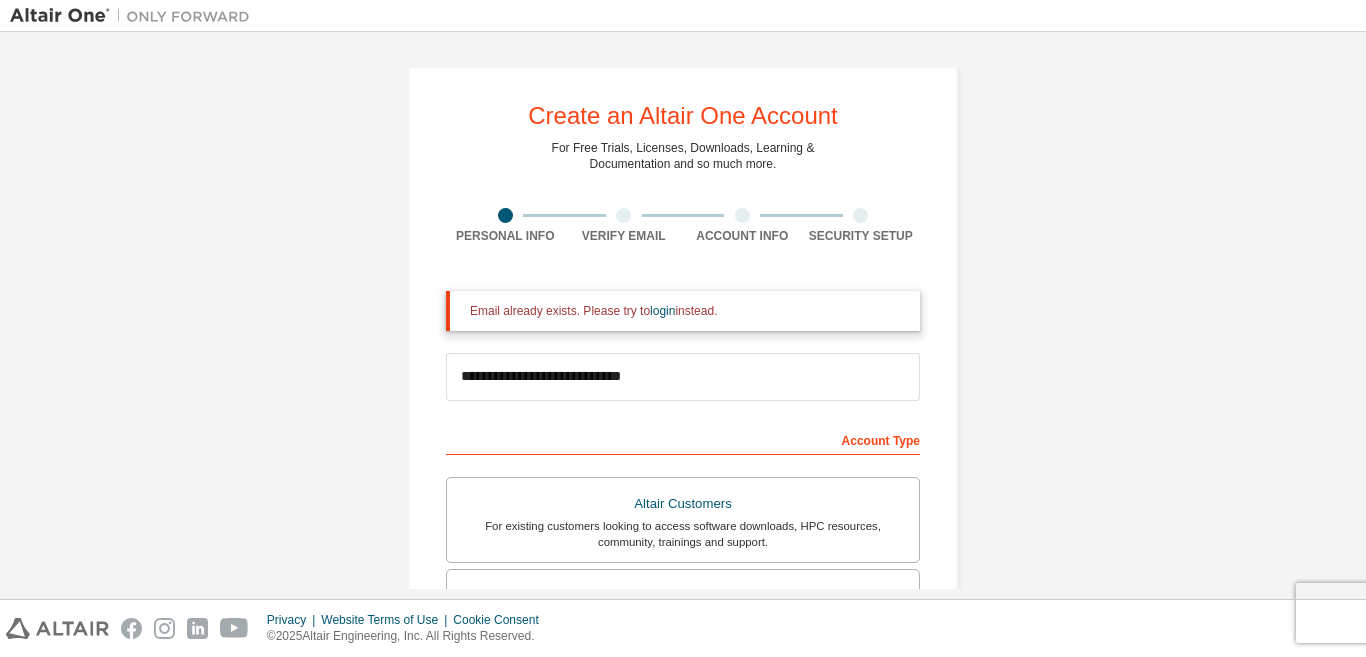 click on "**********" at bounding box center (683, 315) 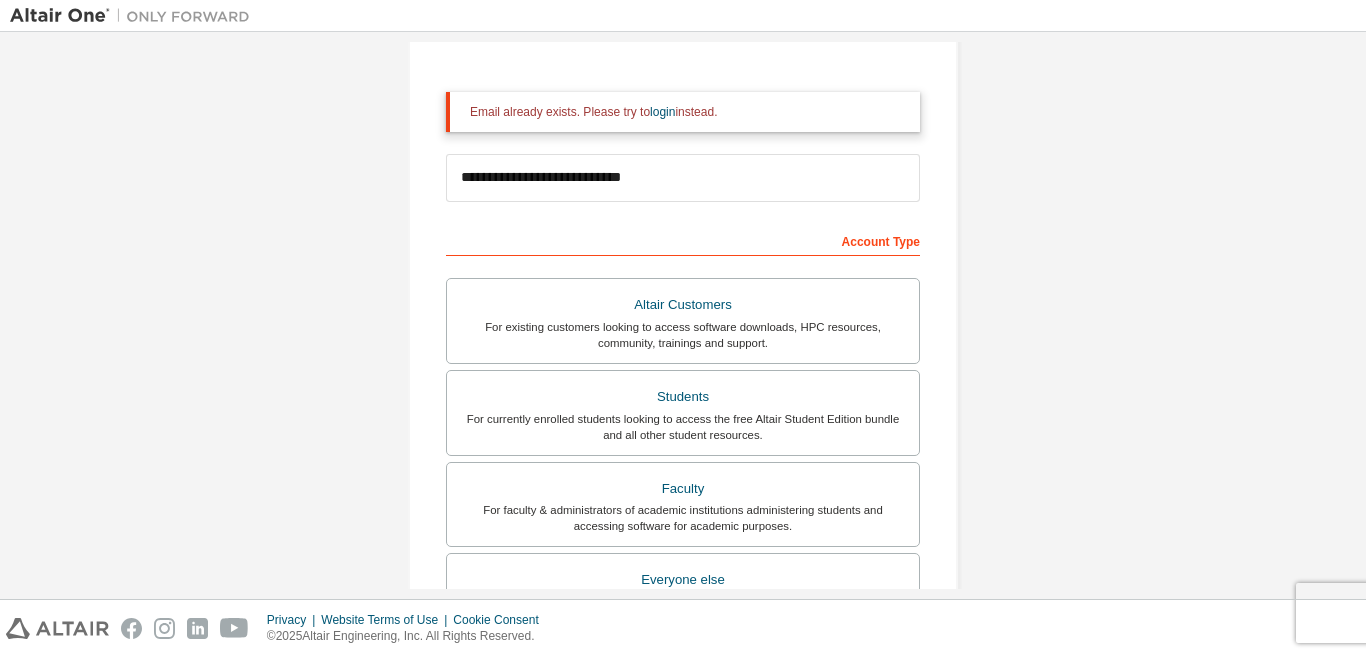 scroll, scrollTop: 244, scrollLeft: 0, axis: vertical 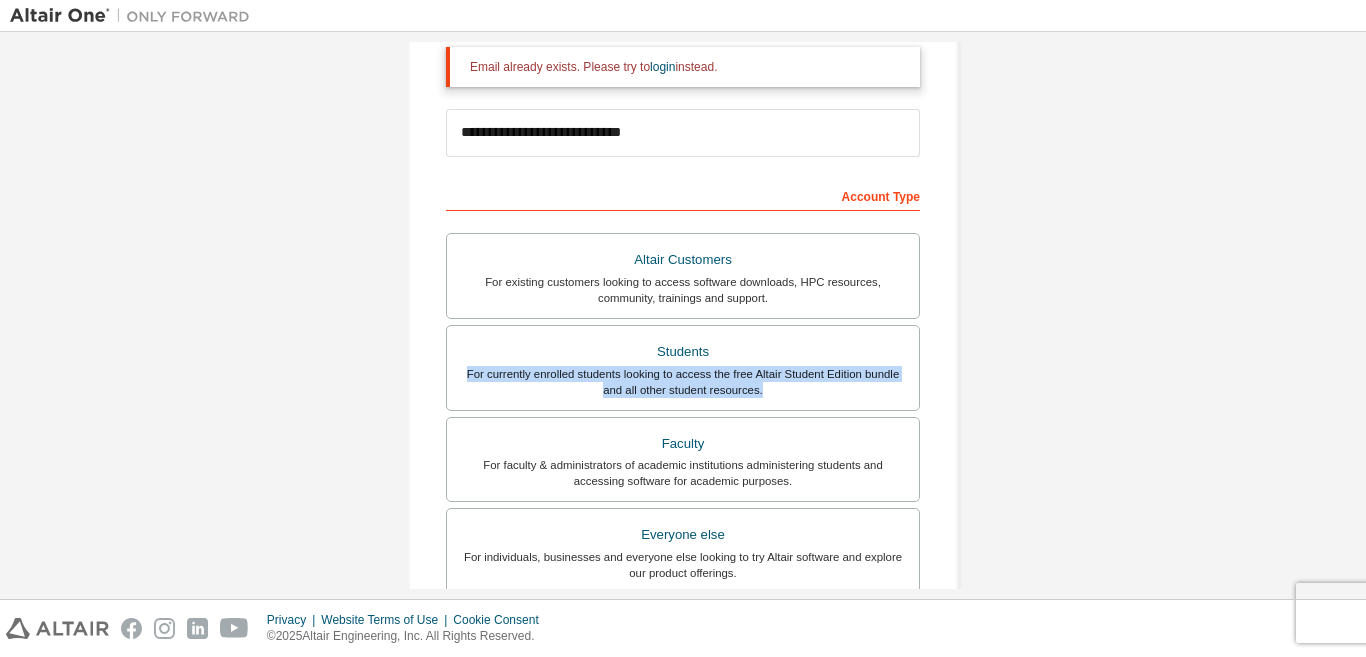 drag, startPoint x: 1364, startPoint y: 336, endPoint x: 1365, endPoint y: 394, distance: 58.00862 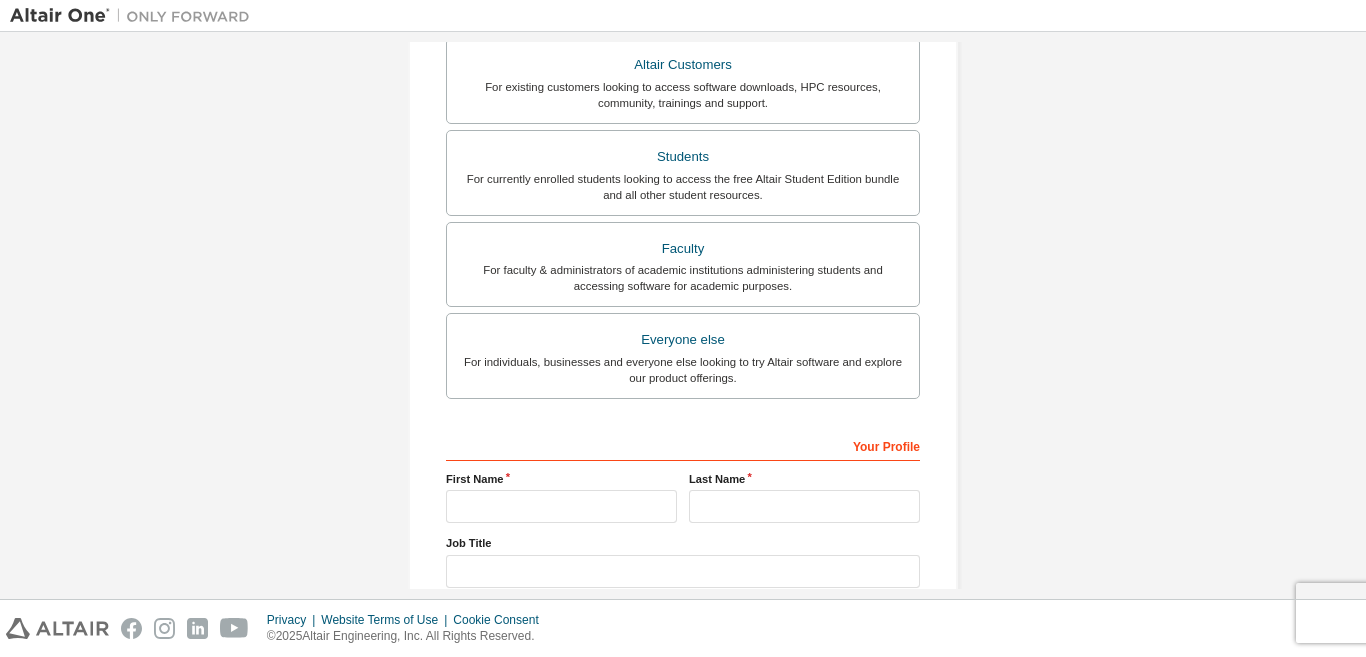 scroll, scrollTop: 576, scrollLeft: 0, axis: vertical 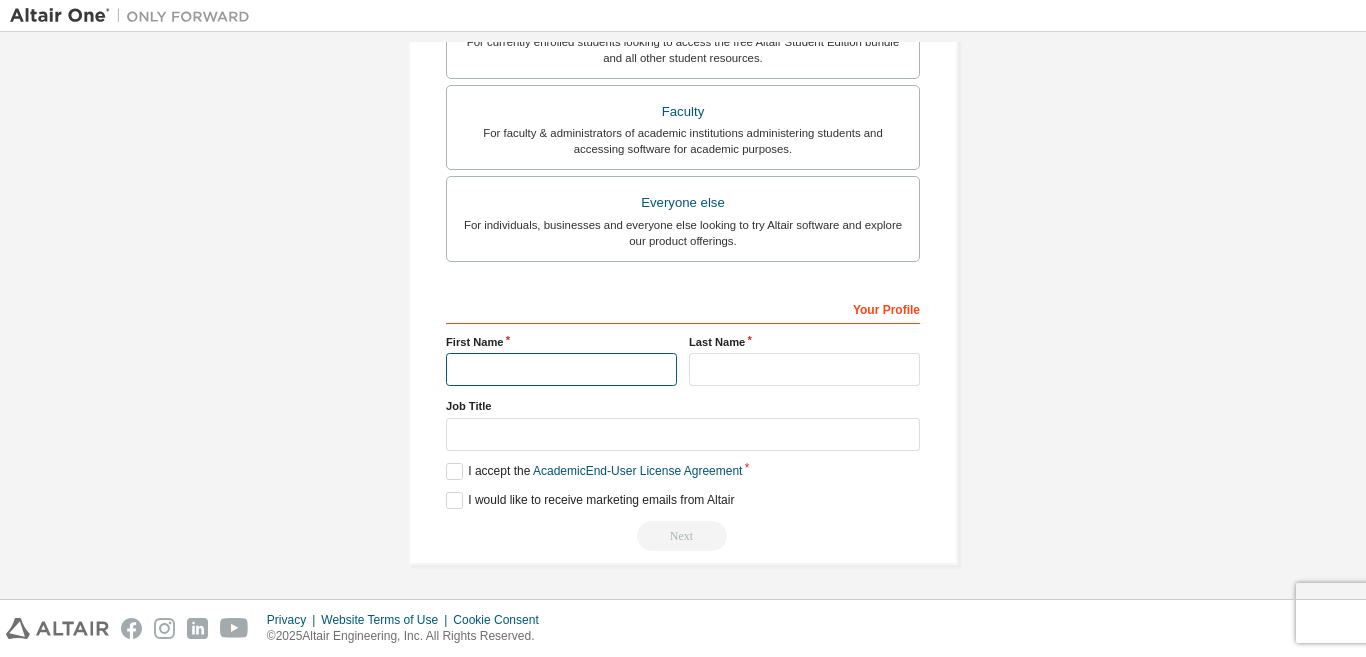 click at bounding box center (561, 369) 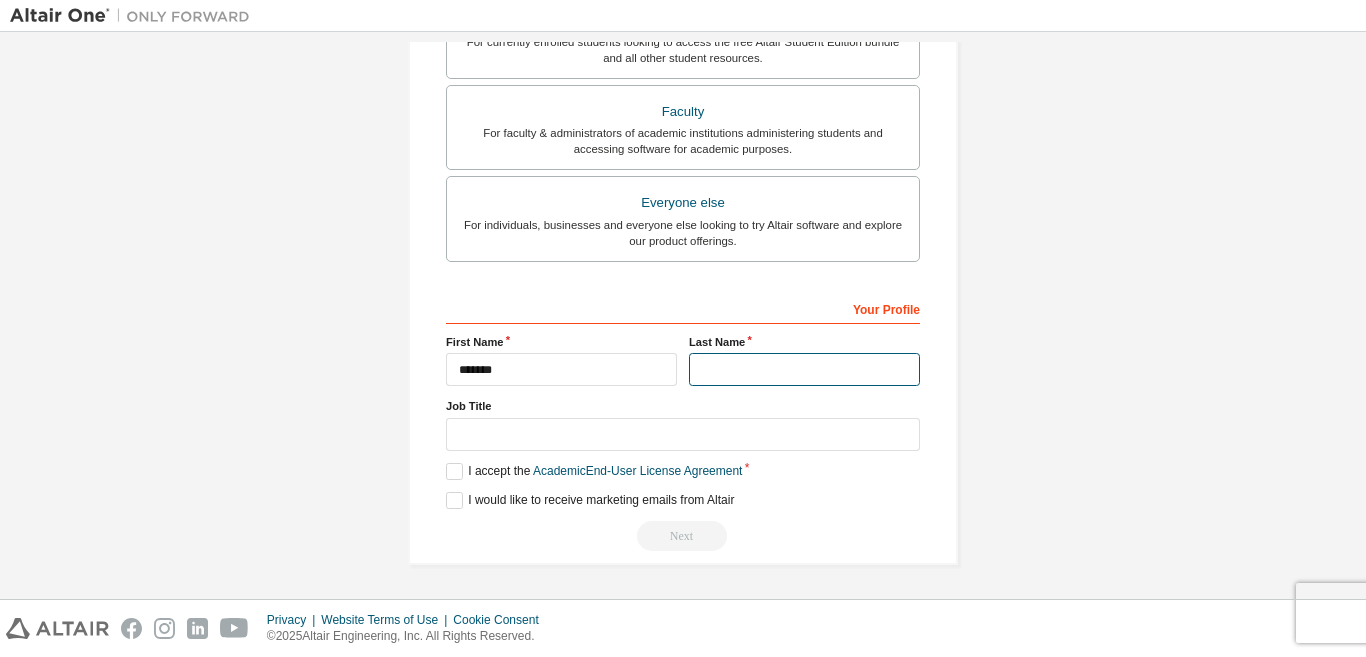 click at bounding box center (804, 369) 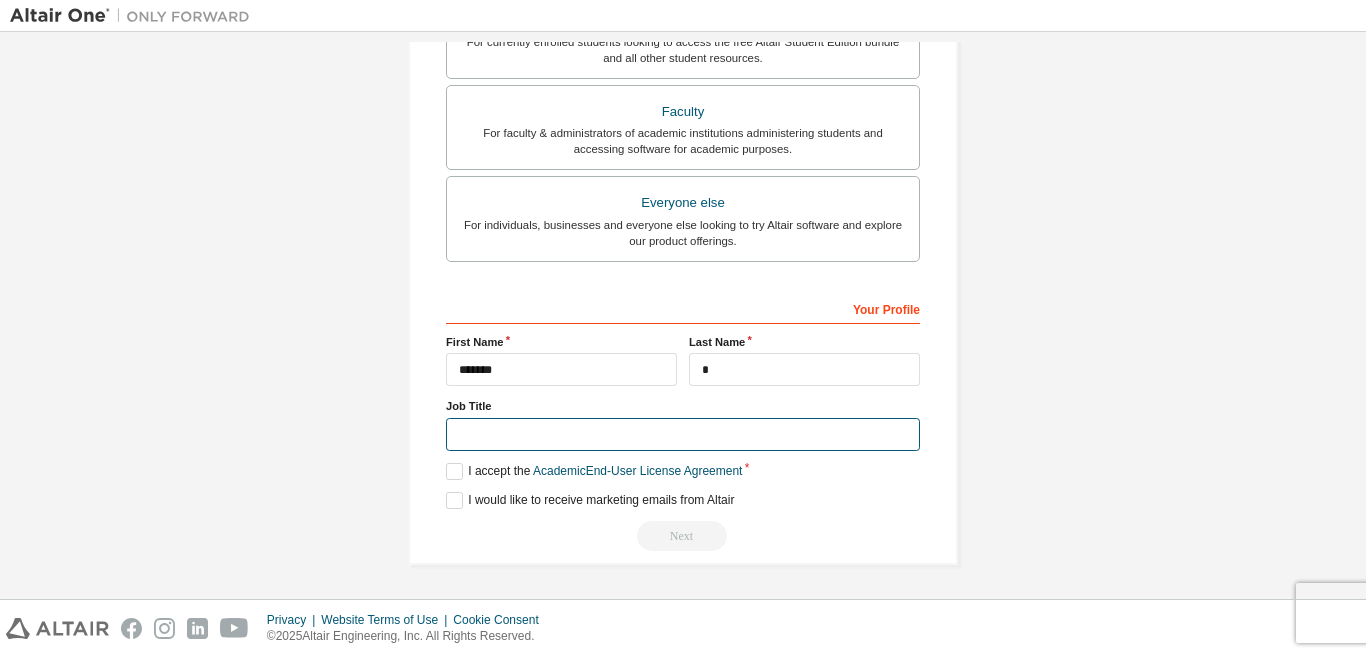 click at bounding box center (683, 434) 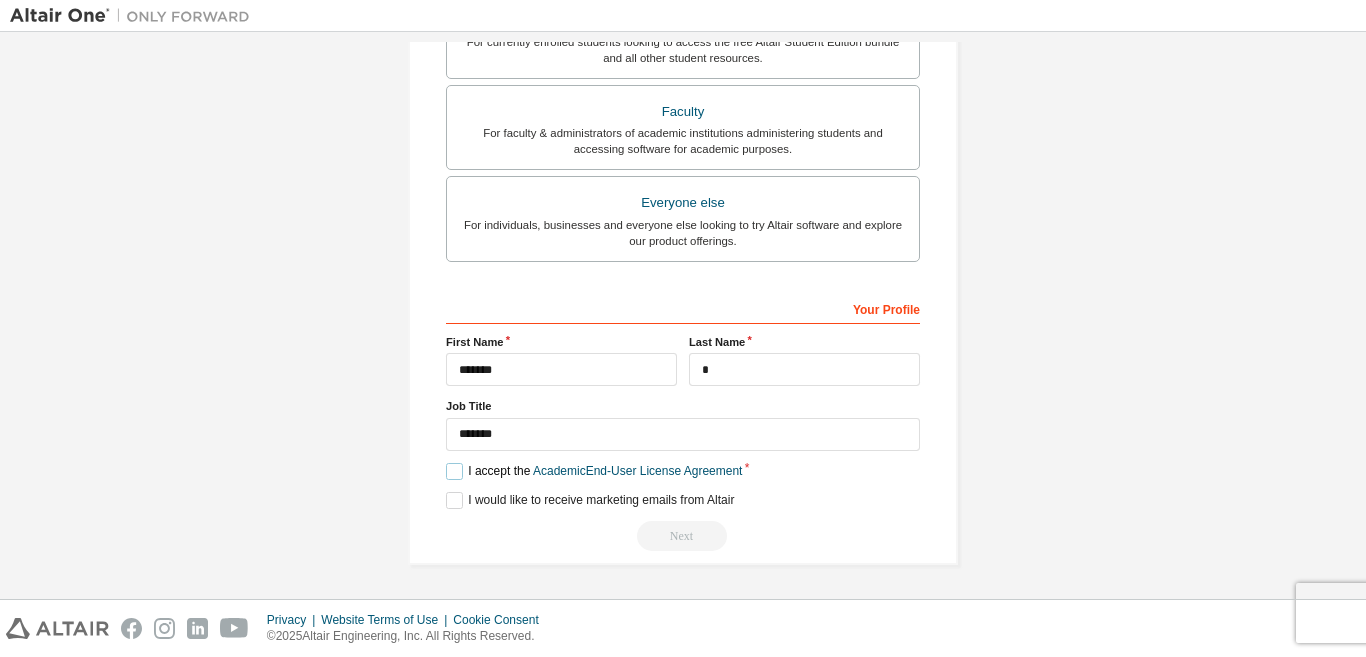 click on "I accept the   Academic   End-User License Agreement" at bounding box center (594, 471) 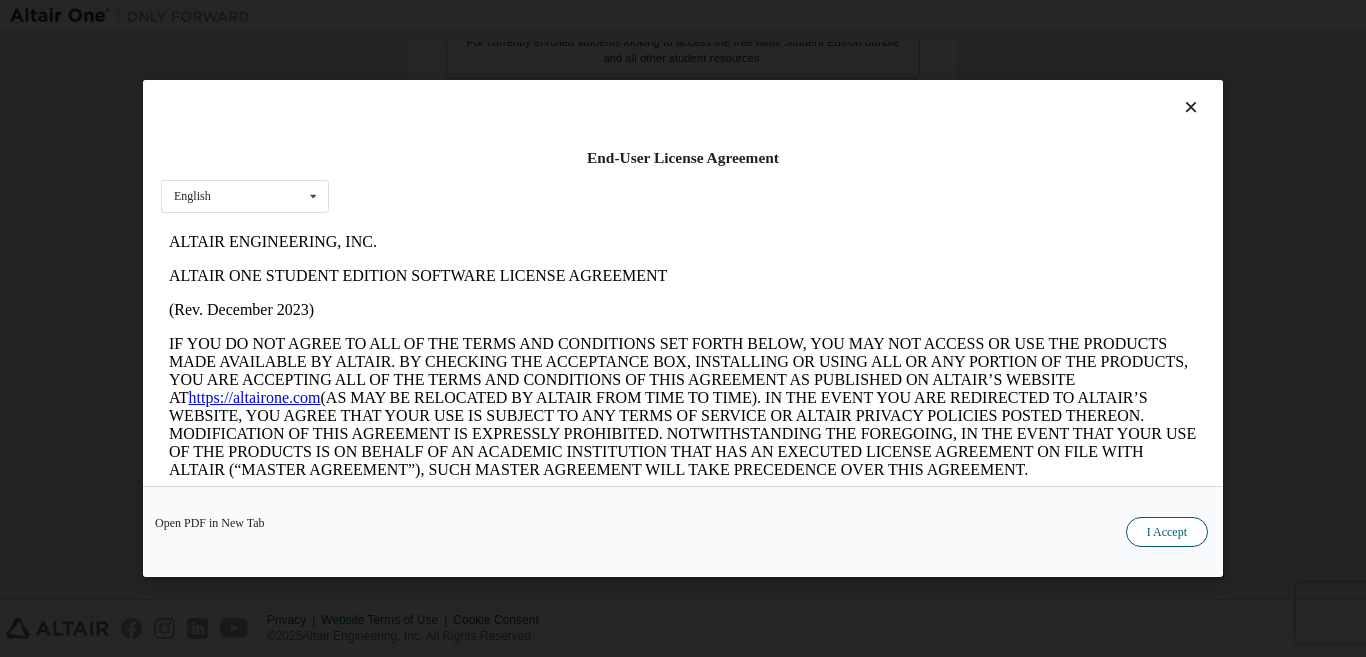 scroll, scrollTop: 0, scrollLeft: 0, axis: both 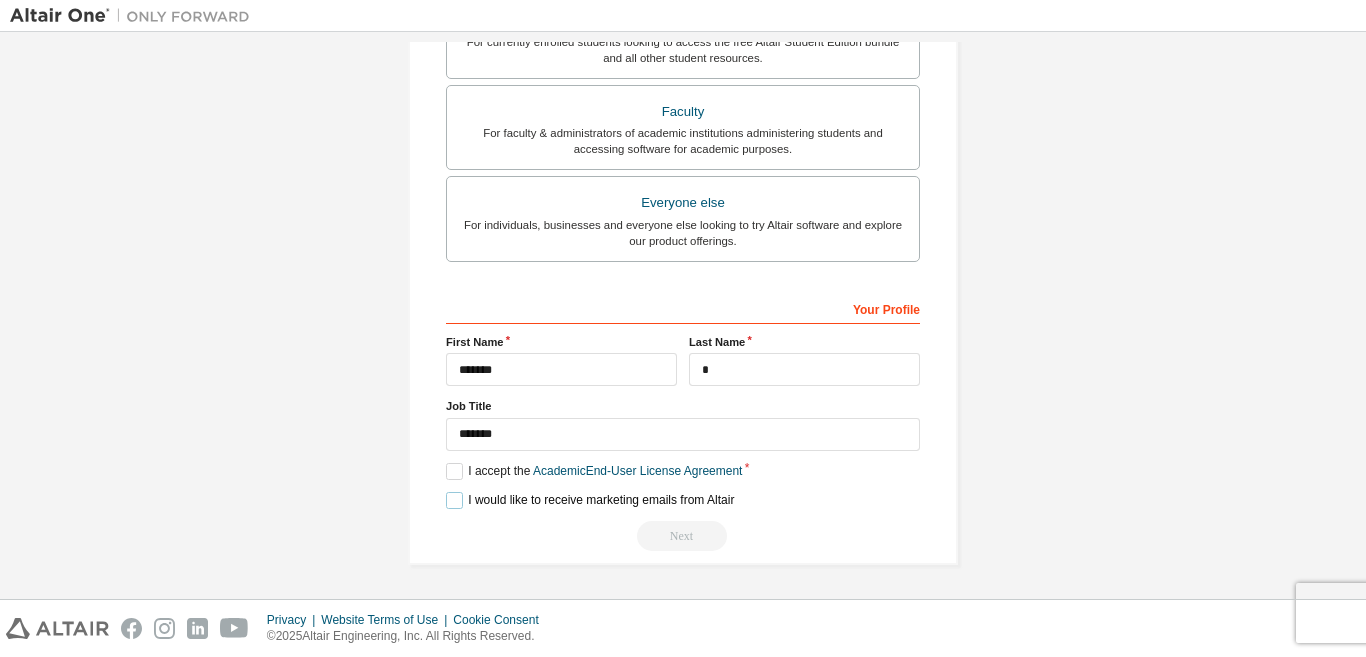 click on "I would like to receive marketing emails from Altair" at bounding box center [590, 500] 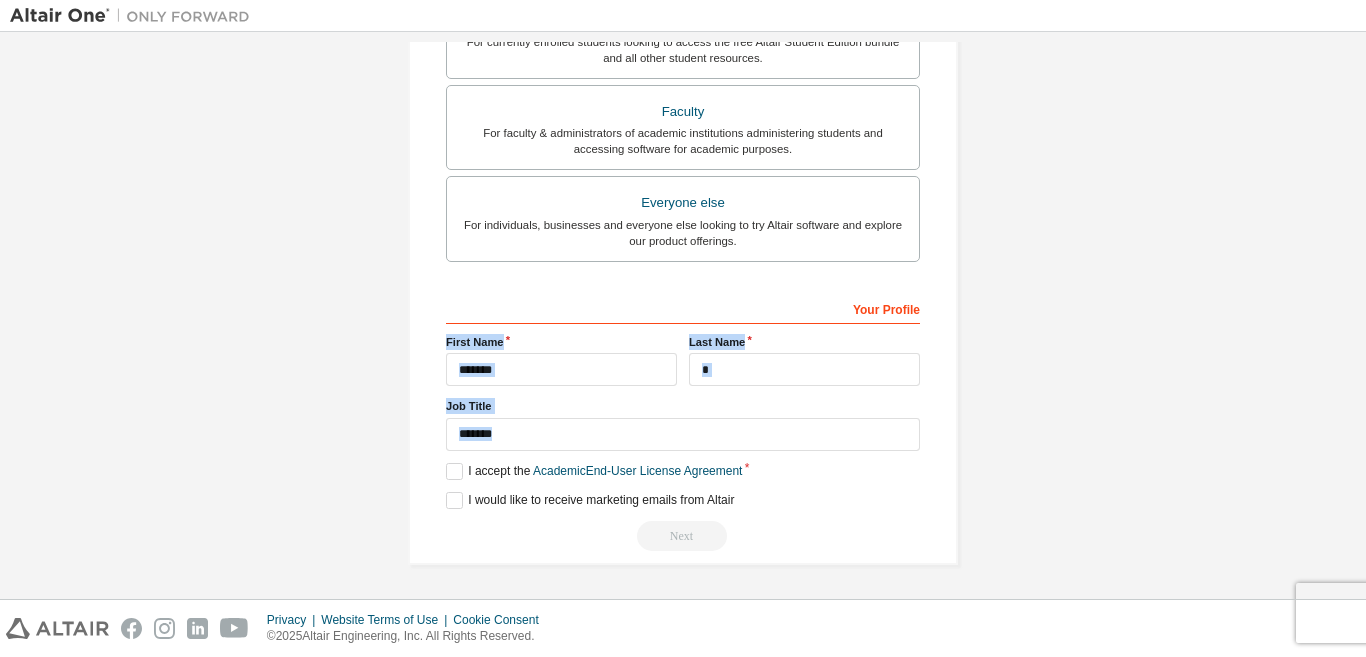 drag, startPoint x: 1365, startPoint y: 472, endPoint x: 1355, endPoint y: 320, distance: 152.3286 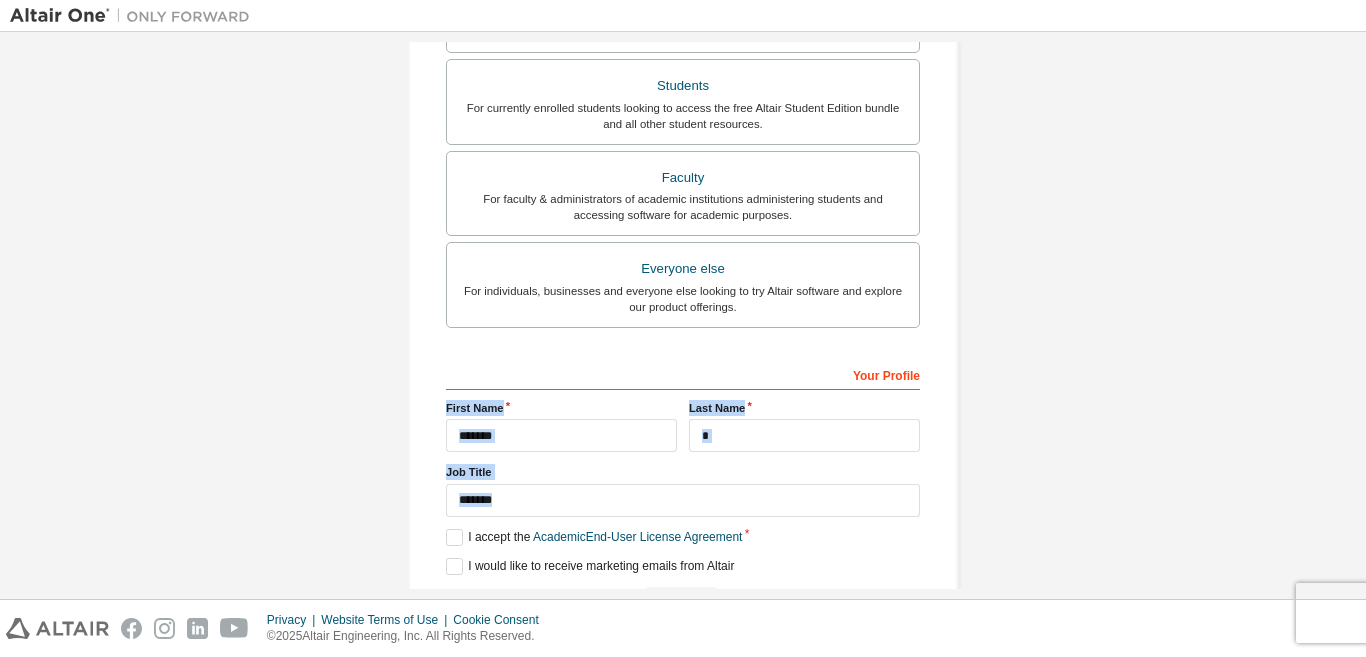 scroll, scrollTop: 342, scrollLeft: 0, axis: vertical 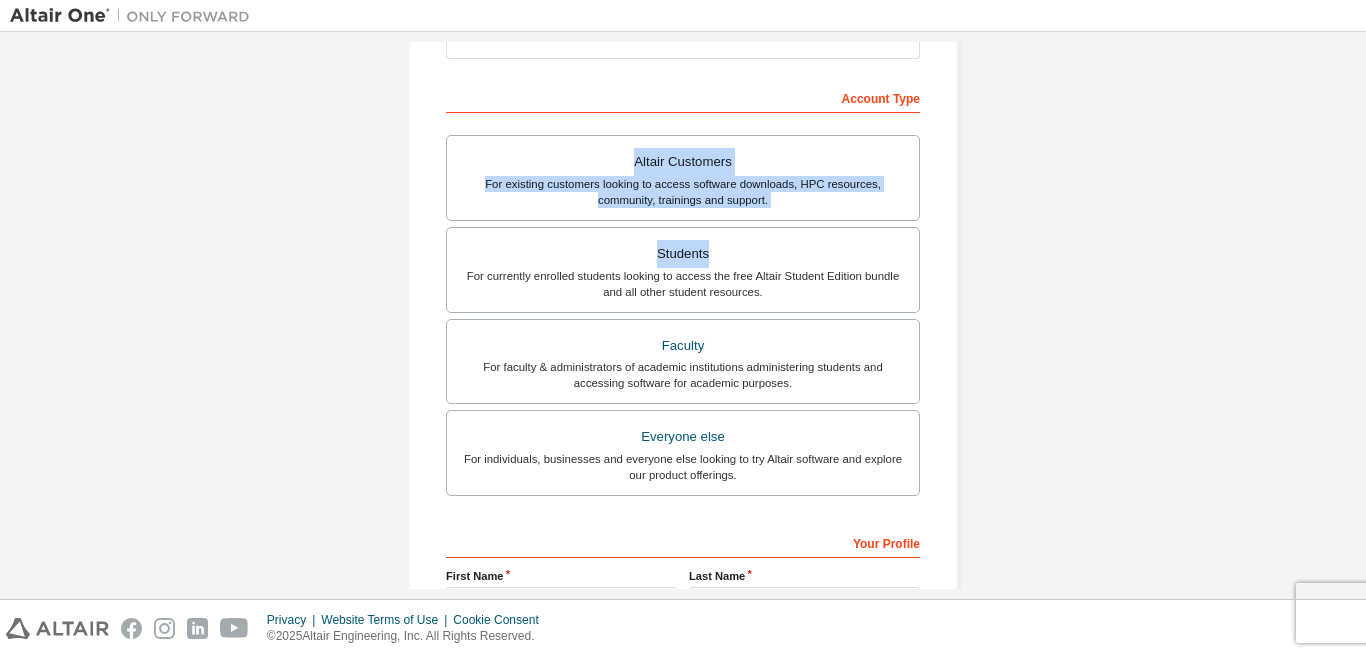 drag, startPoint x: 1337, startPoint y: 240, endPoint x: 1329, endPoint y: 75, distance: 165.19383 